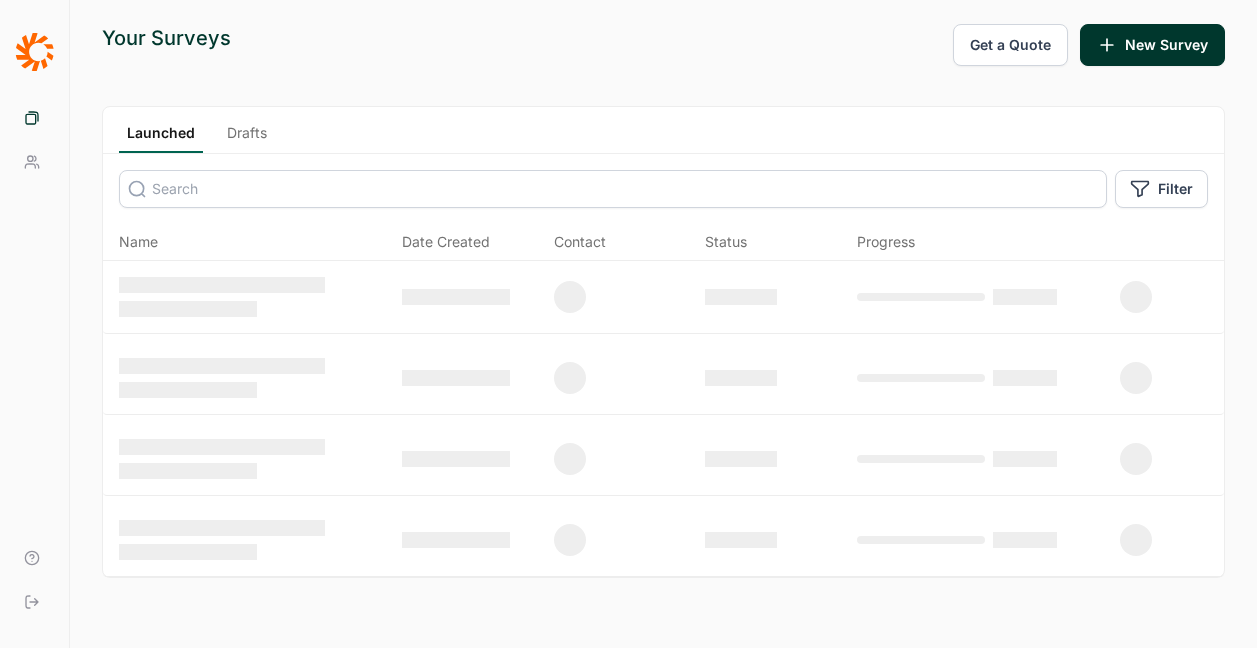 scroll, scrollTop: 0, scrollLeft: 0, axis: both 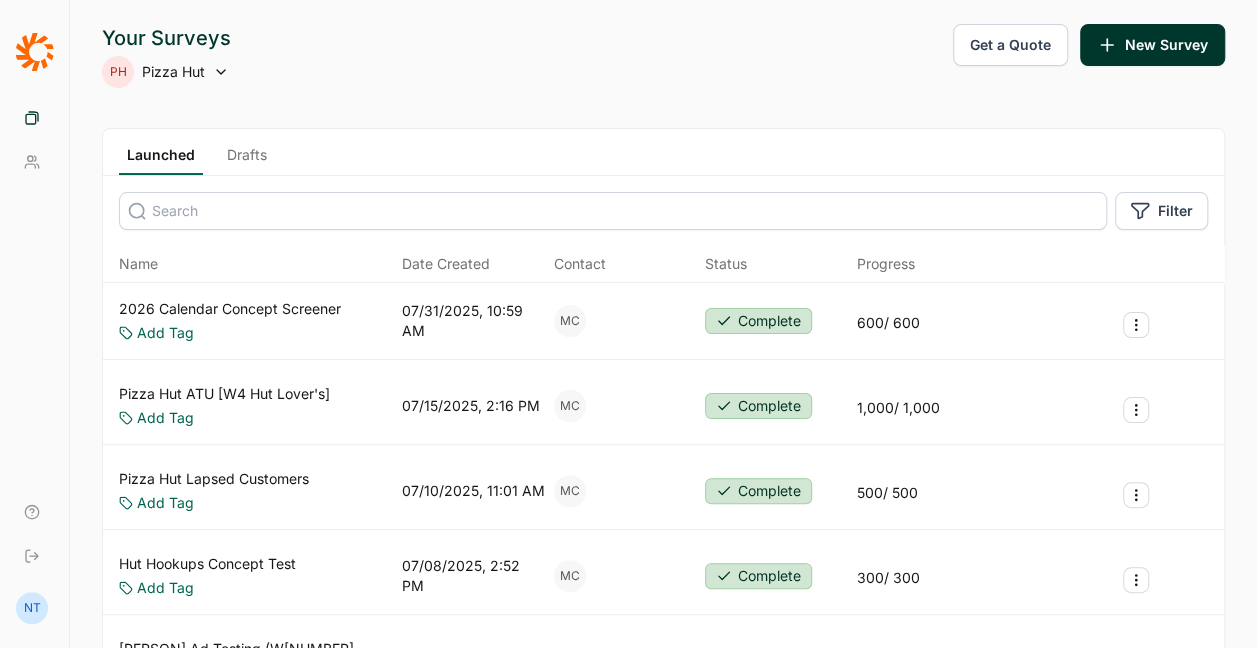 click on "2026 Calendar Concept Screener Add Tag 07/31/2025, 10:59 AM MC Complete 600  /   600" at bounding box center (663, 321) 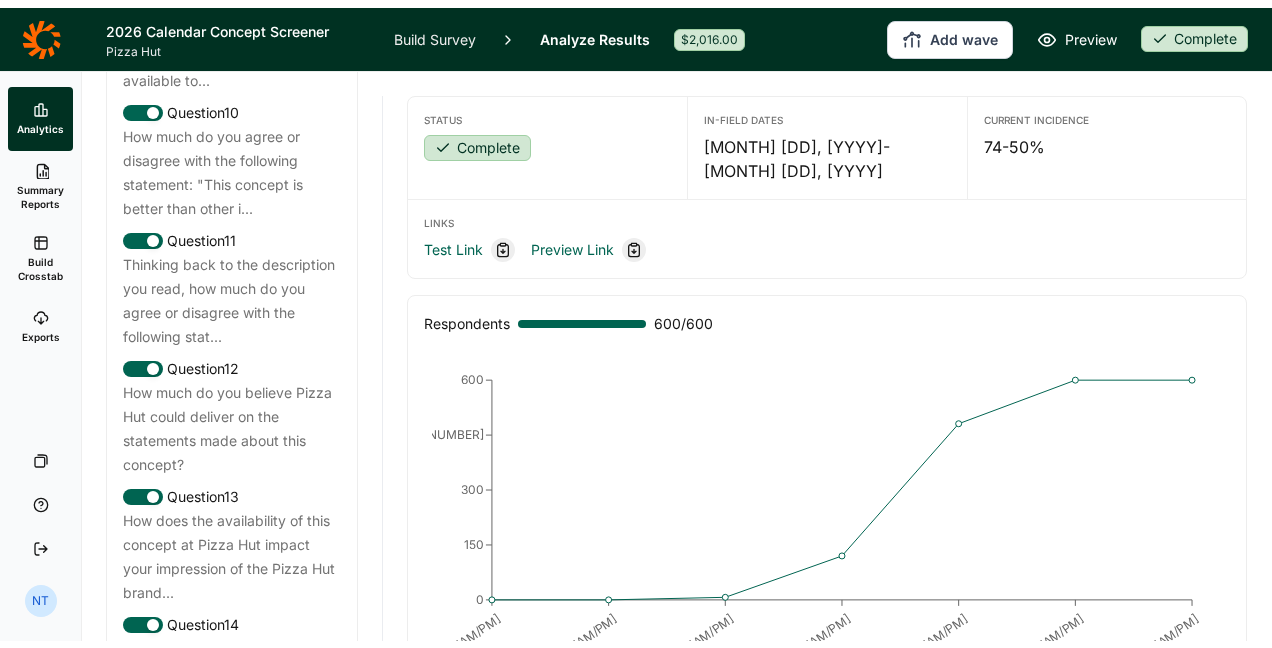 scroll, scrollTop: 1900, scrollLeft: 0, axis: vertical 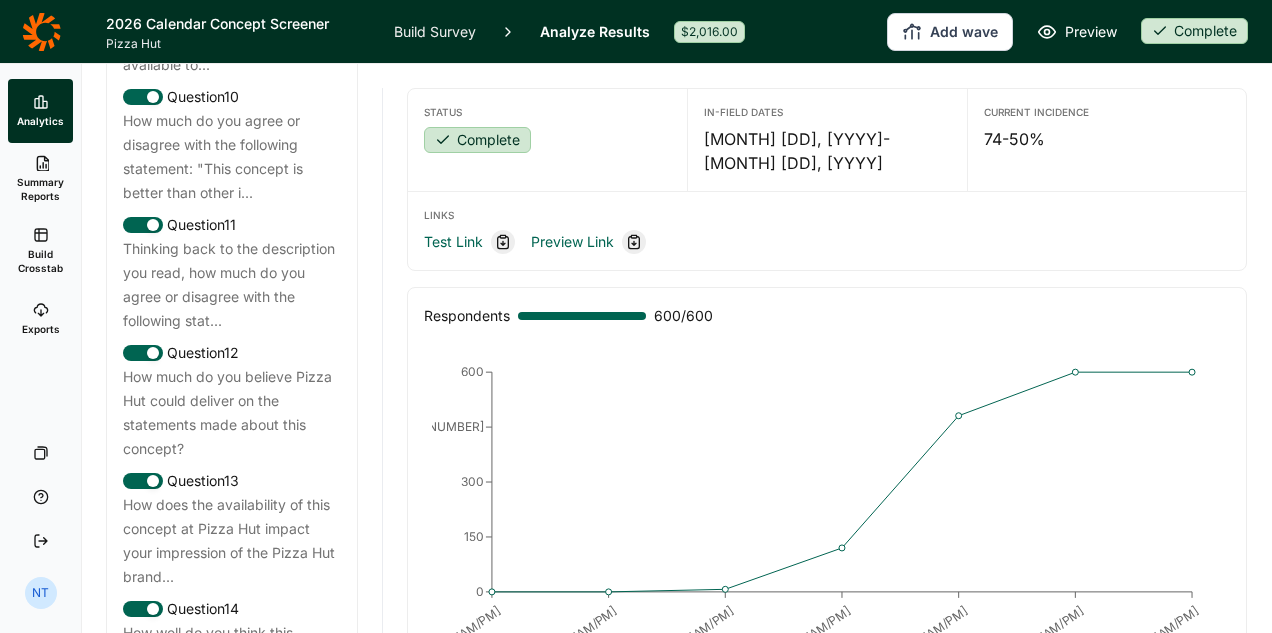 click on "Build Crosstab" at bounding box center [40, 251] 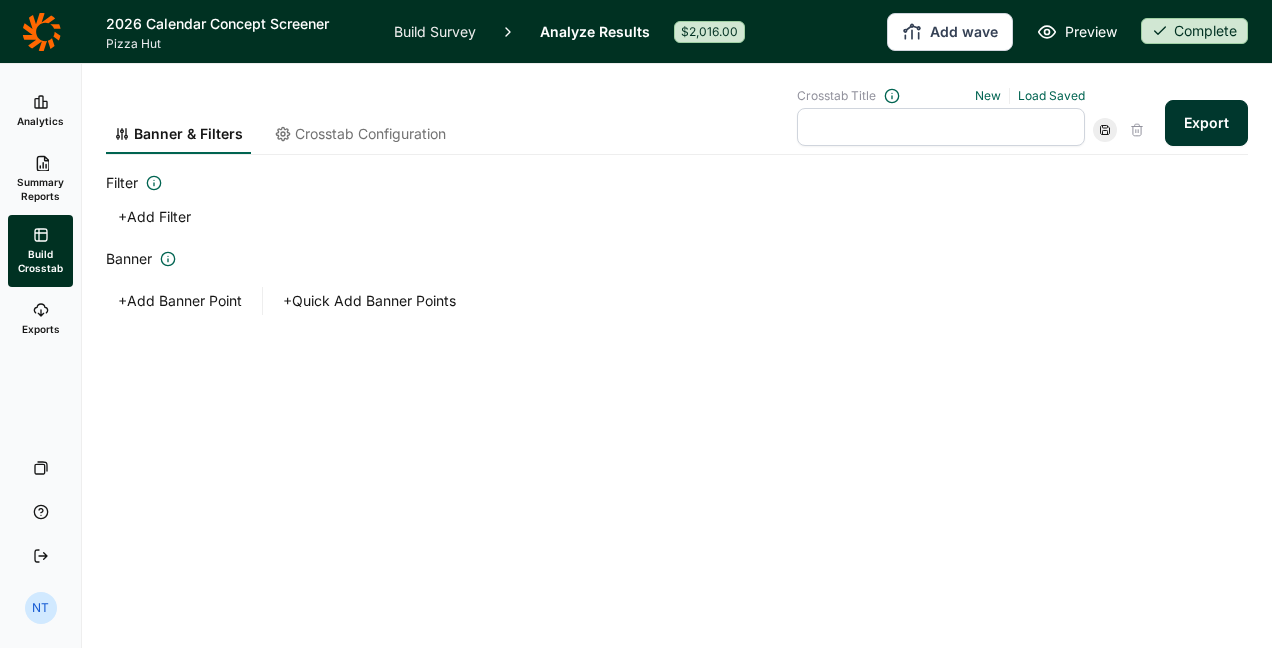 click on "+  Quick Add Banner Points" at bounding box center [369, 301] 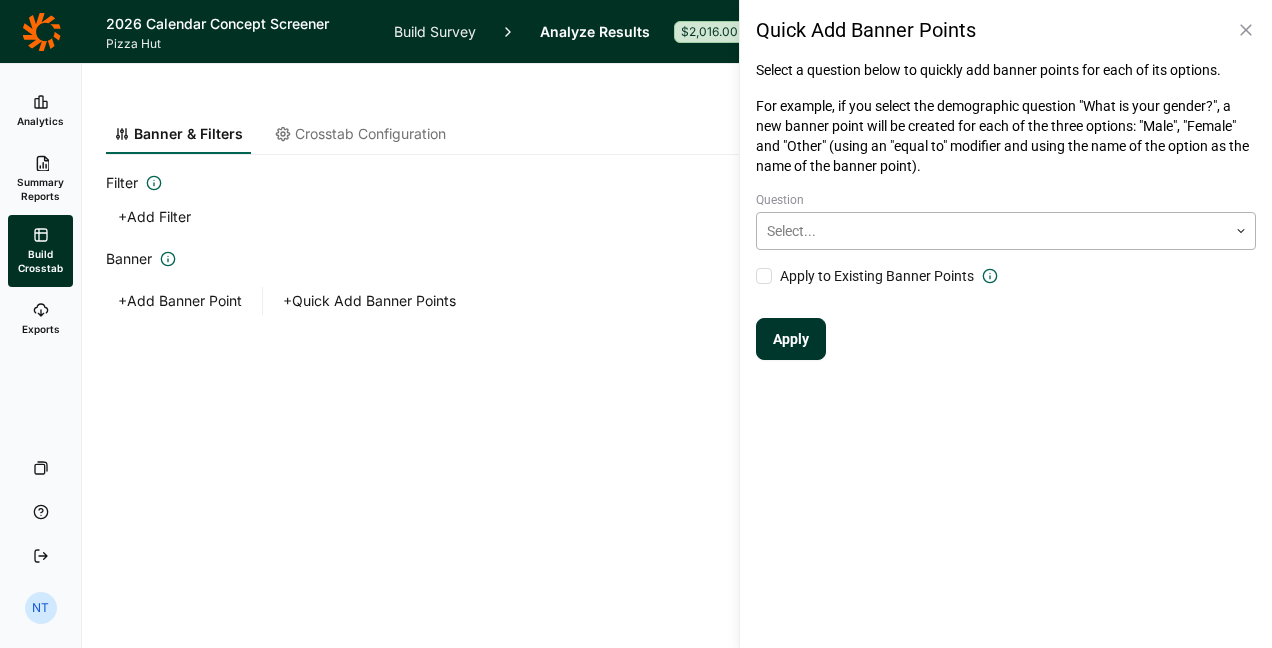 click at bounding box center [992, 231] 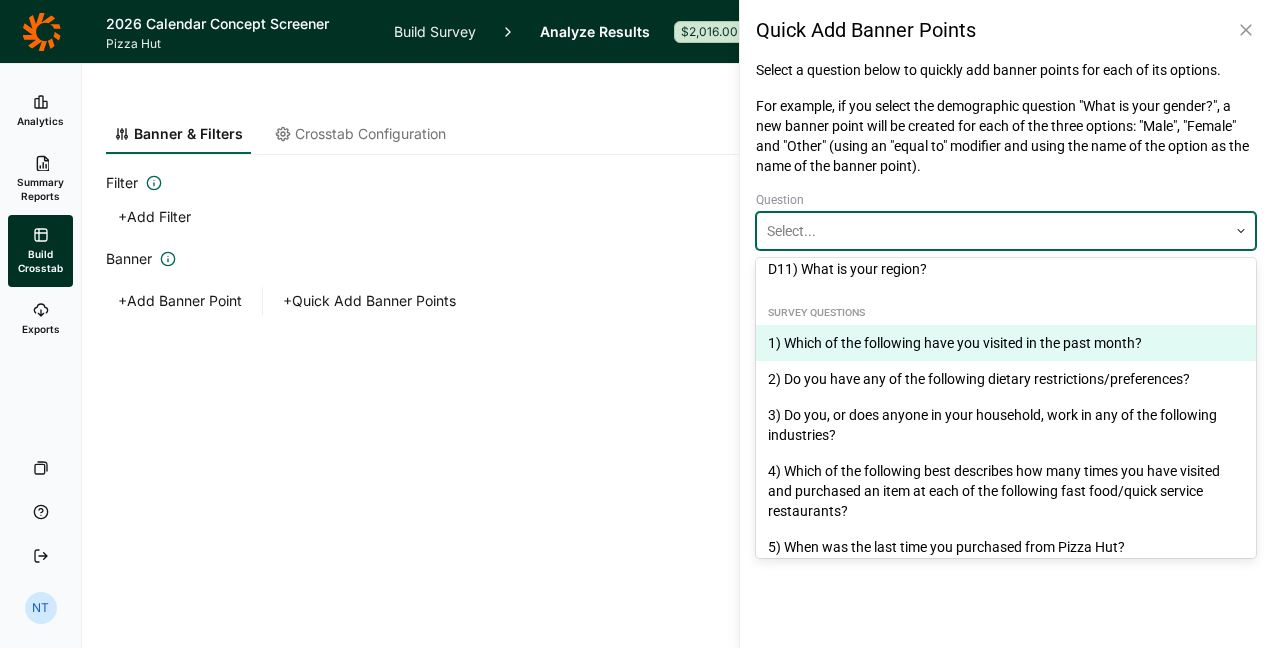 scroll, scrollTop: 400, scrollLeft: 0, axis: vertical 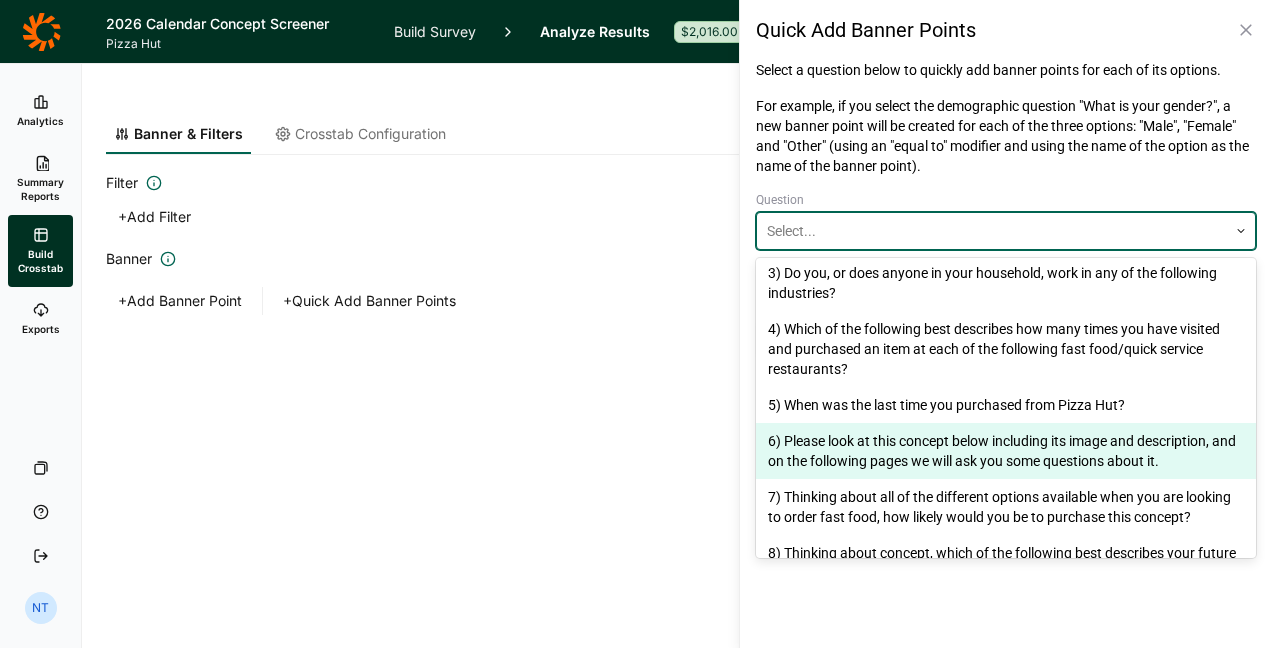 click on "6) Please look at this concept below including its image and description, and on the following pages we will ask you some questions about it." at bounding box center (1006, 451) 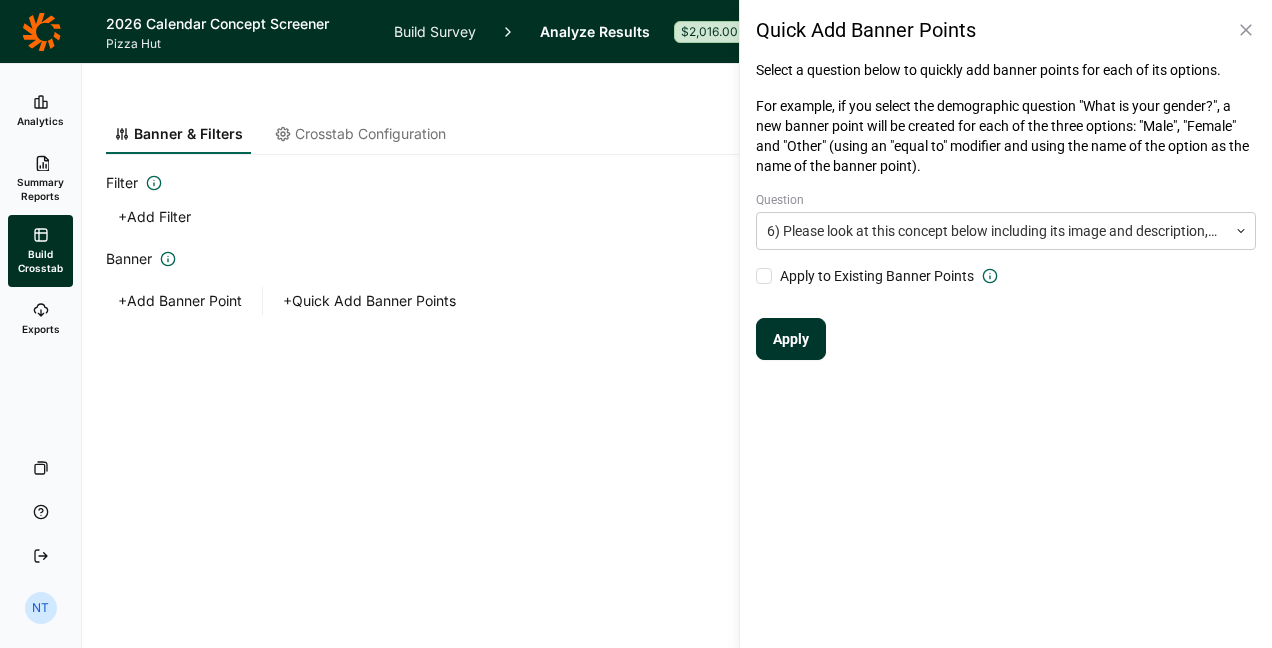 click on "Apply" at bounding box center [791, 339] 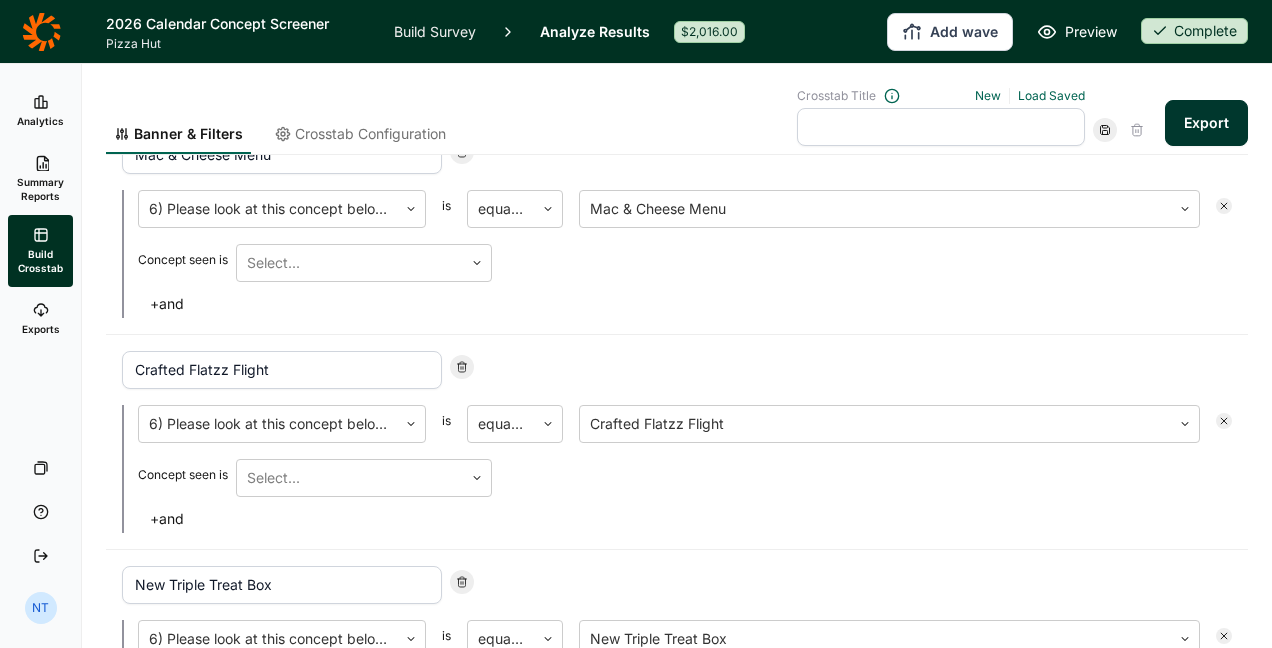 scroll, scrollTop: 1054, scrollLeft: 0, axis: vertical 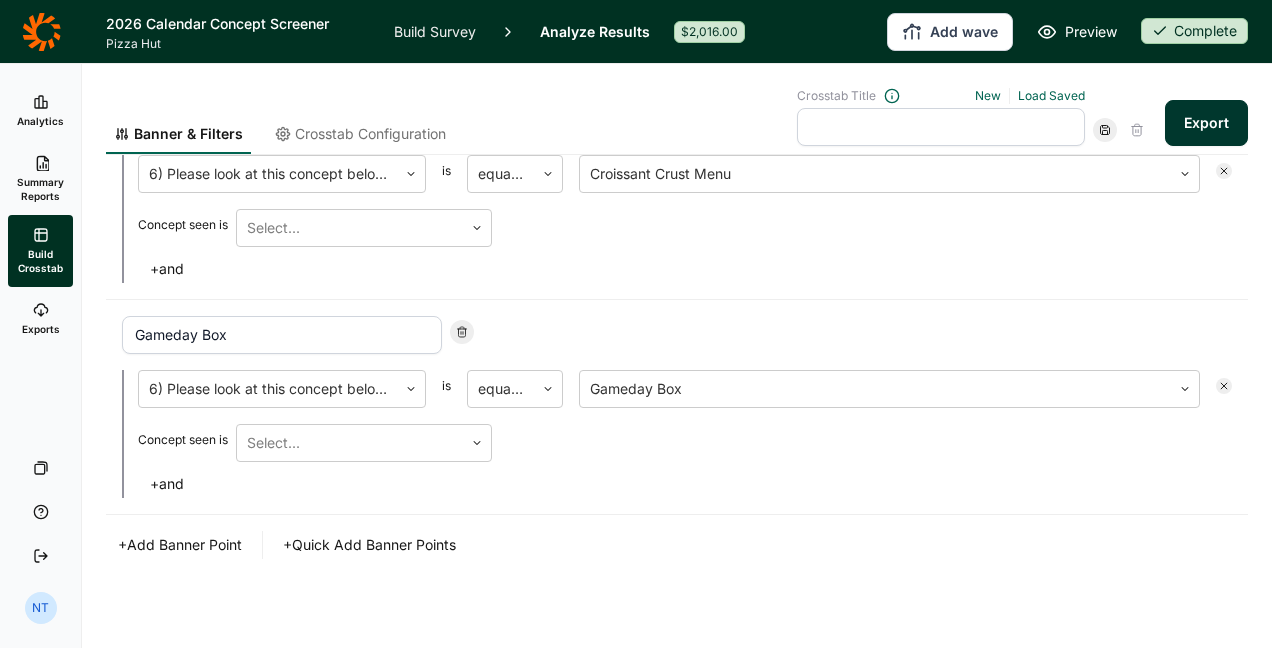 click on "+  Quick Add Banner Points" at bounding box center [369, 545] 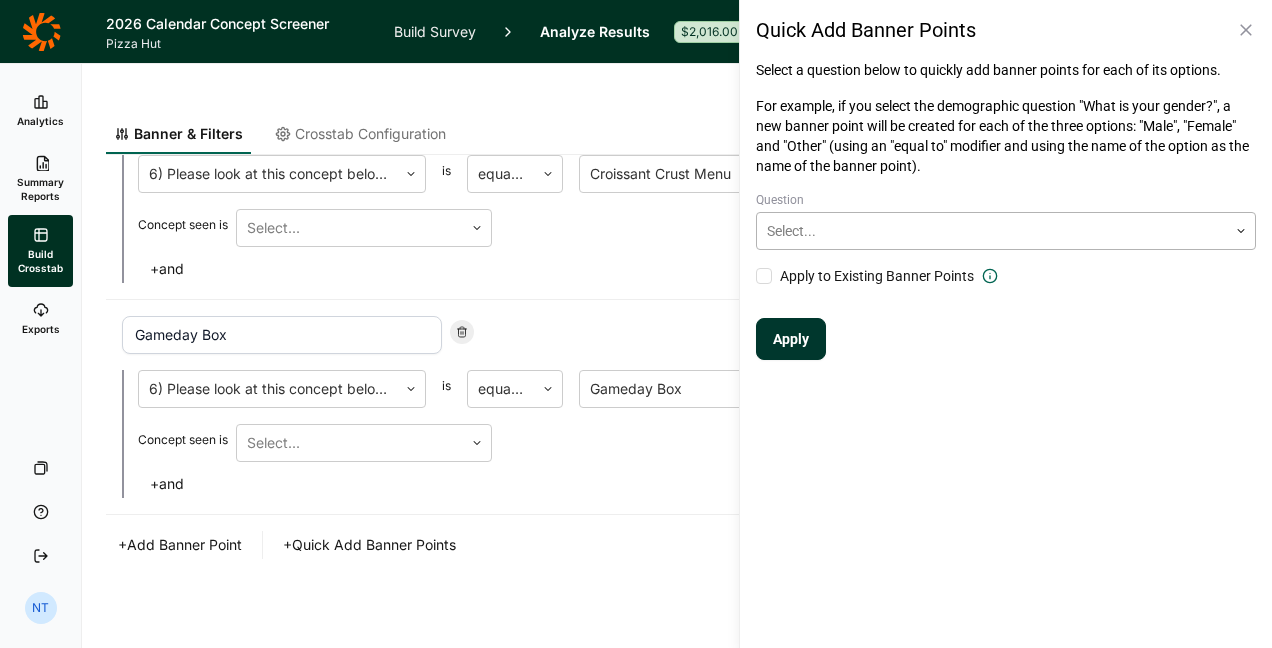 click at bounding box center (992, 231) 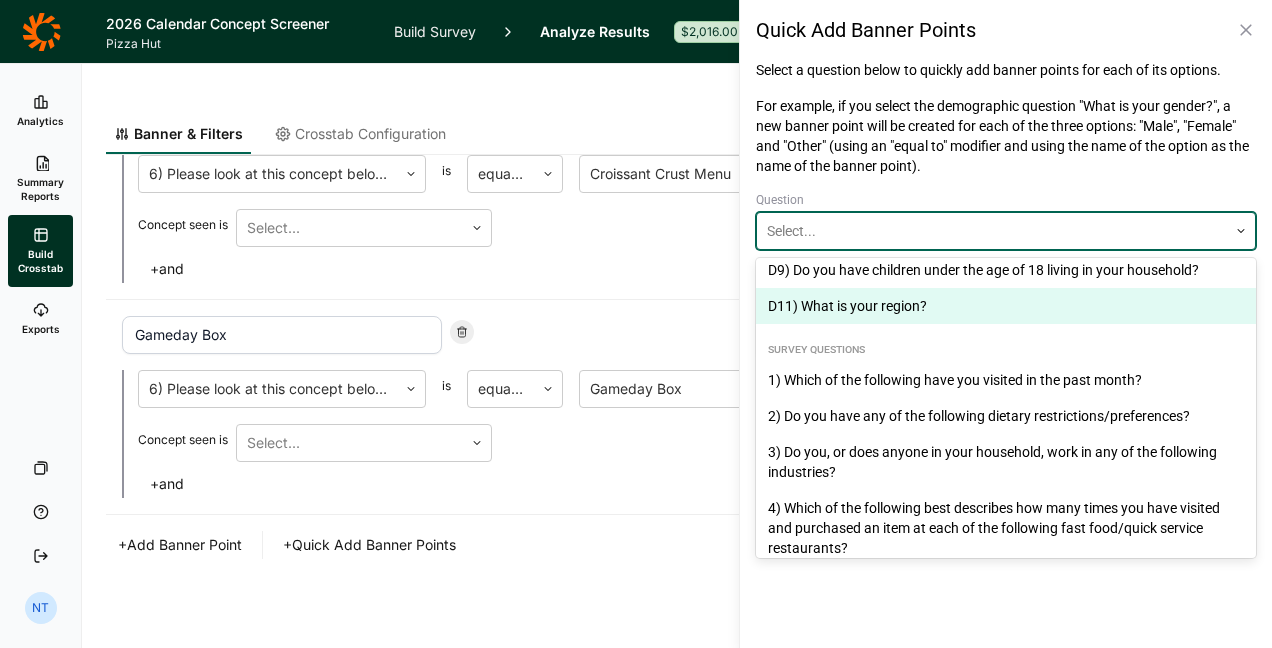 scroll, scrollTop: 992, scrollLeft: 0, axis: vertical 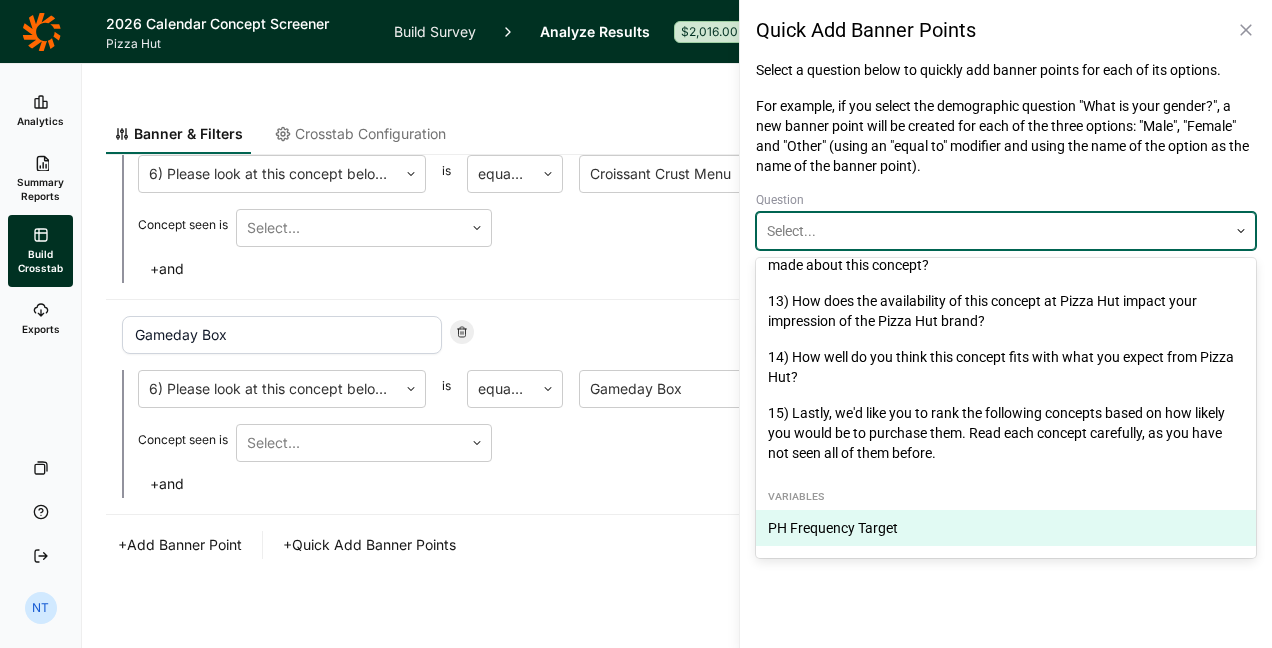 click on "PH Frequency Target" at bounding box center (1006, 528) 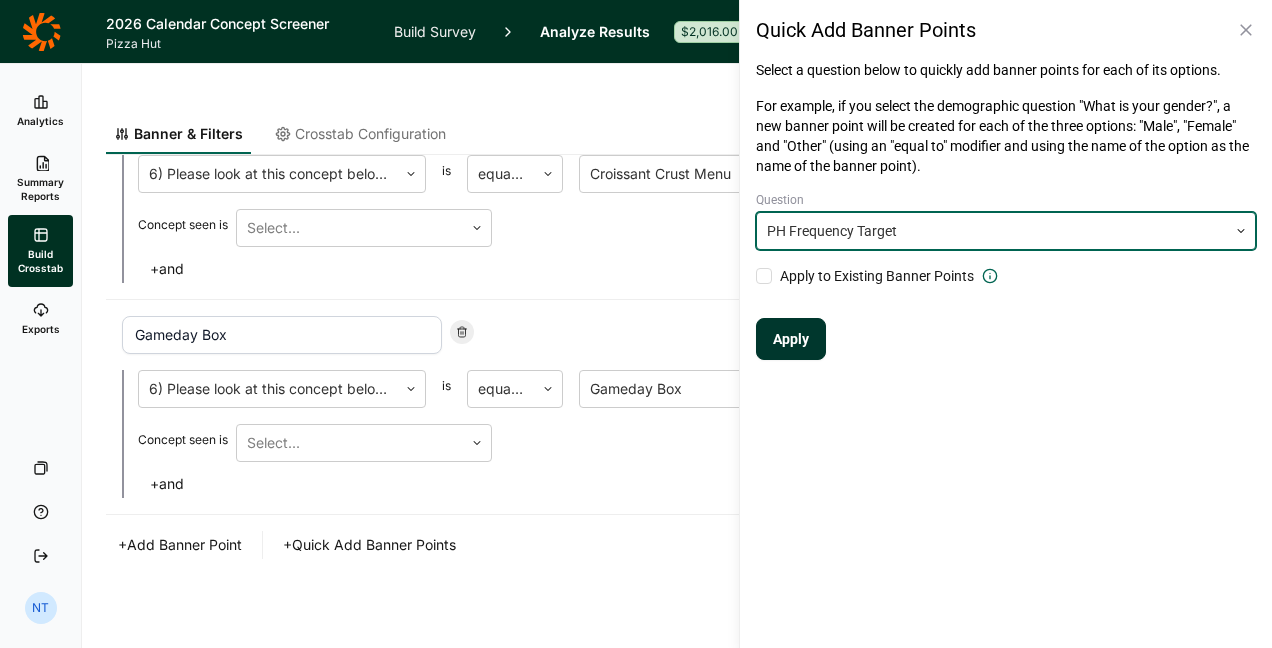 click on "Apply" at bounding box center (791, 339) 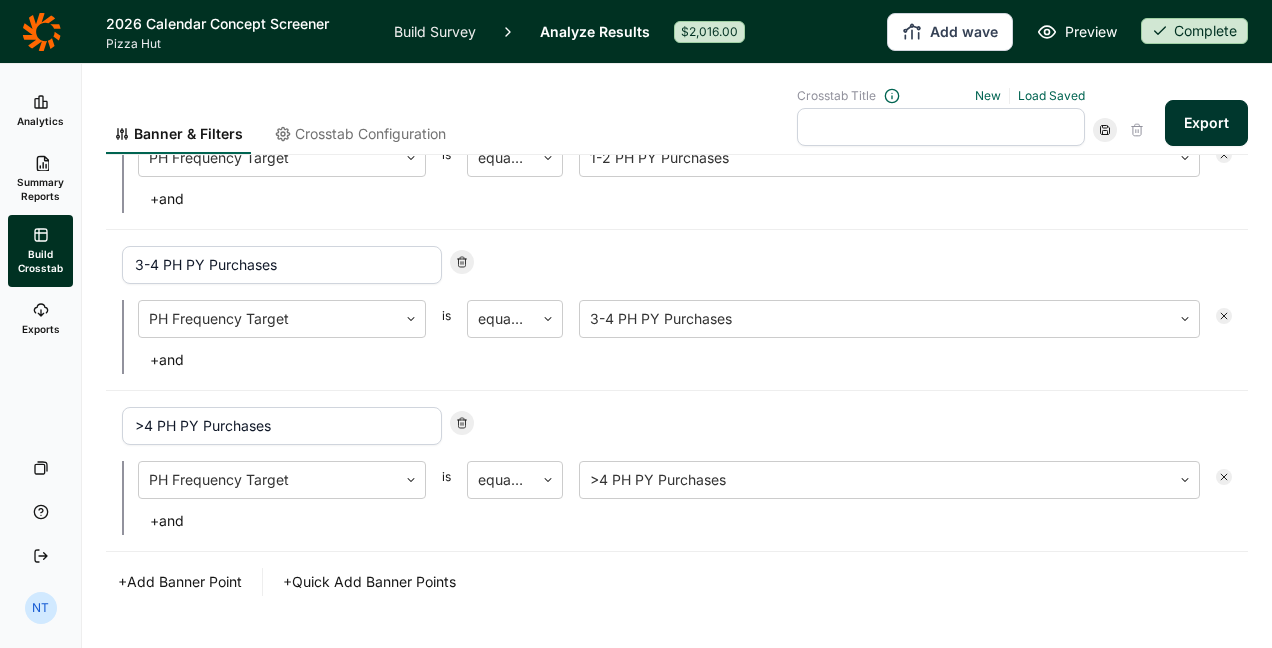 scroll, scrollTop: 1694, scrollLeft: 0, axis: vertical 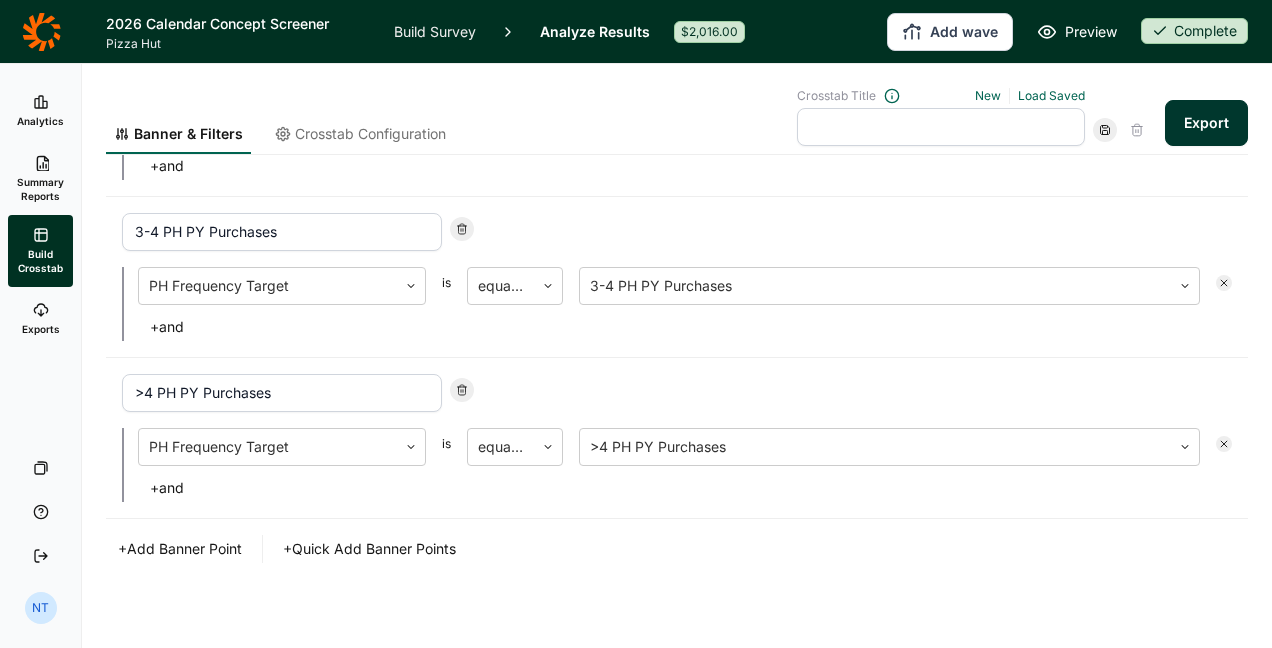 click at bounding box center (941, 127) 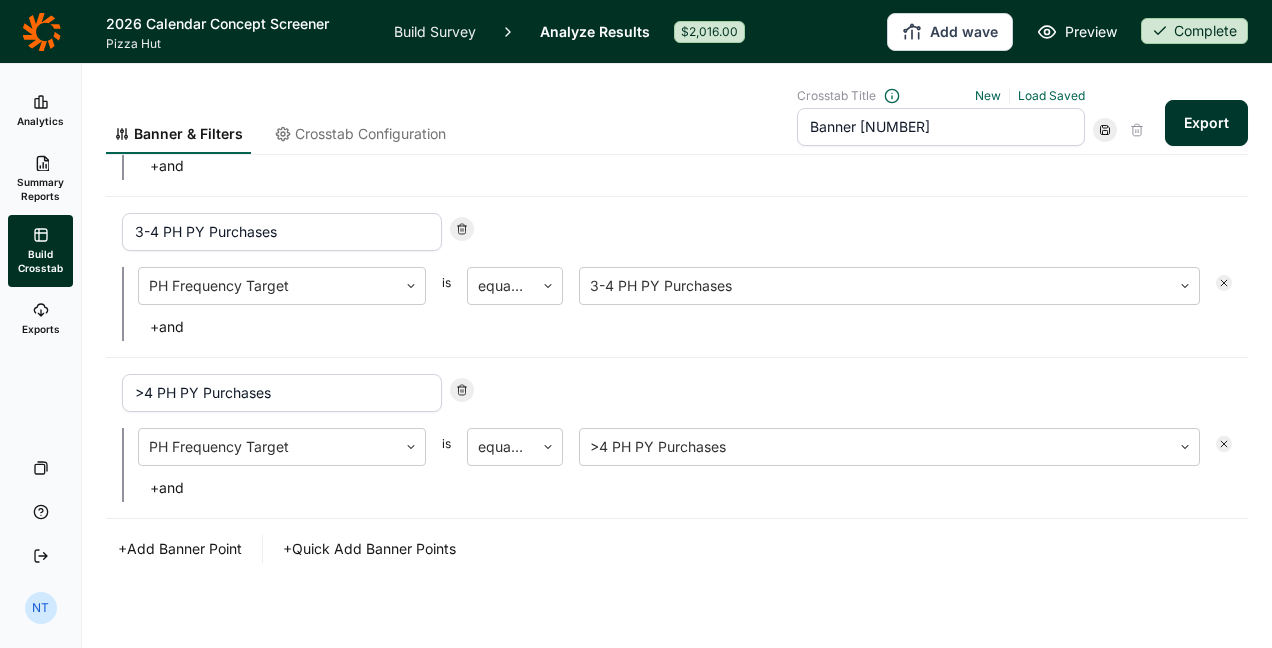 click on "Banner 1" at bounding box center [941, 127] 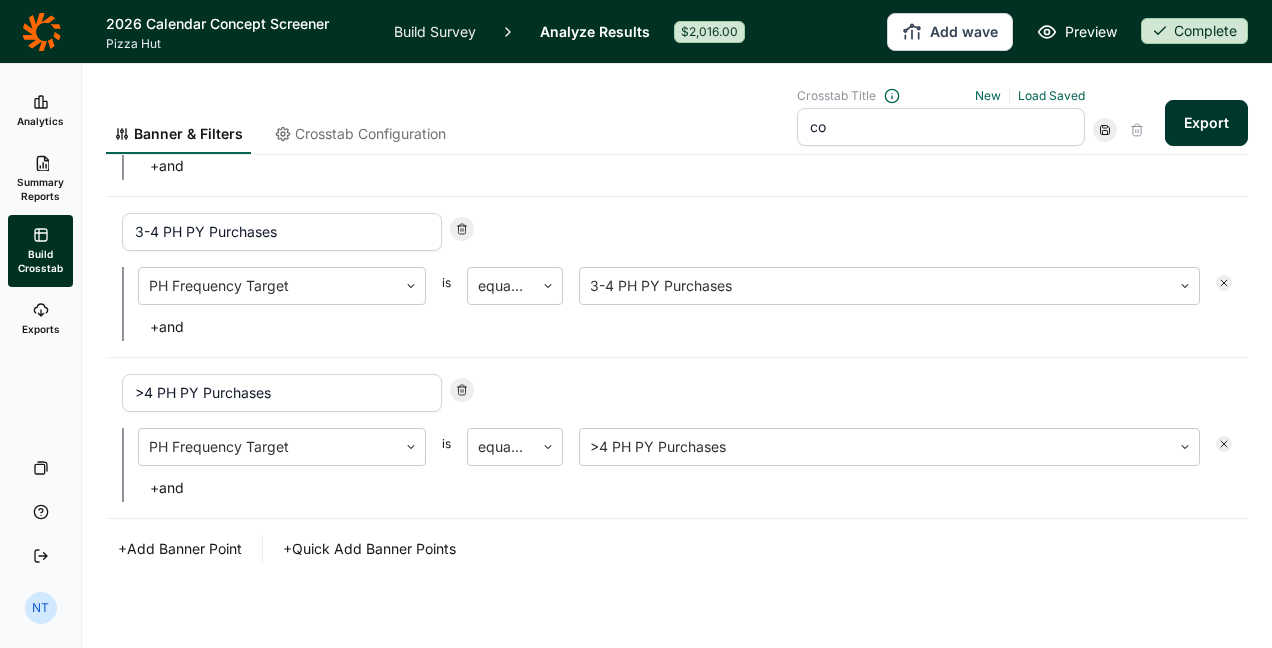 type on "c" 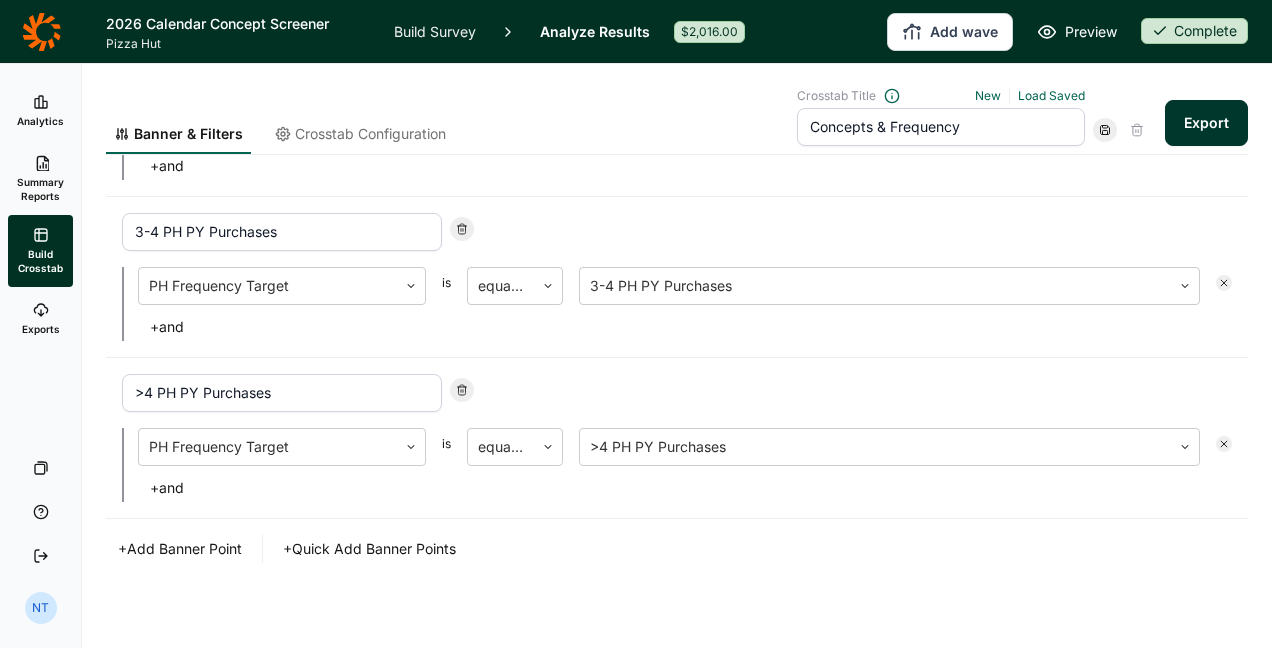 type on "Concepts & Frequency" 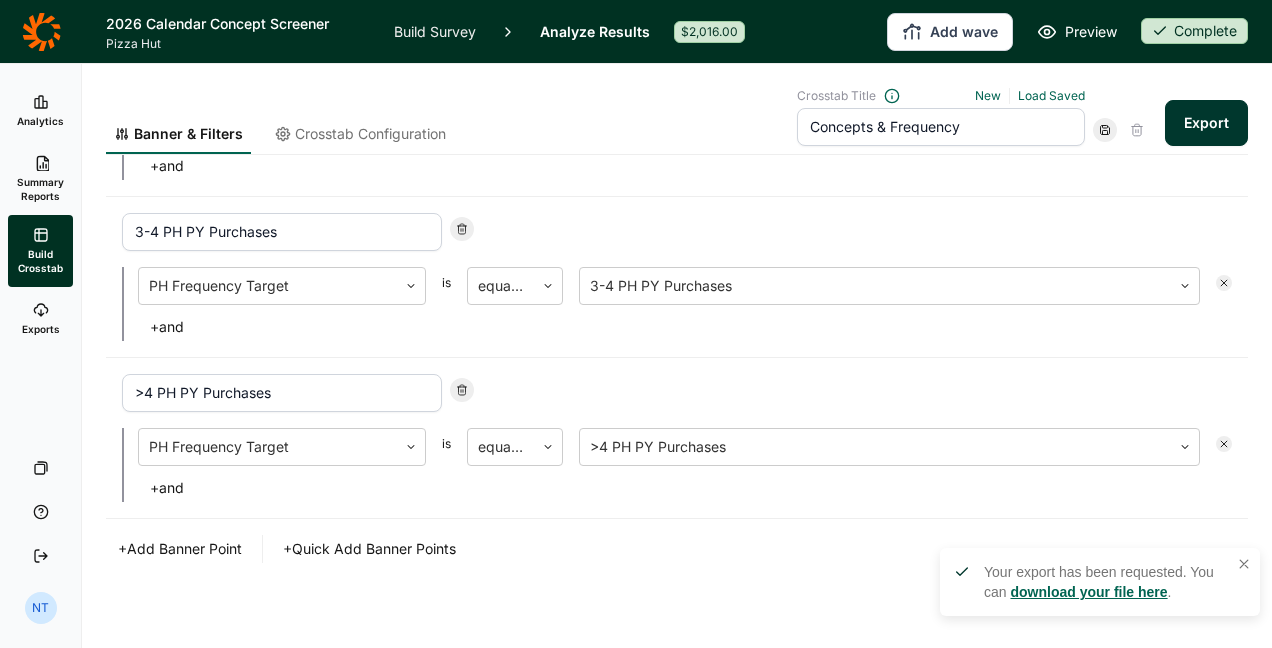 click on "Your export has been requested. You can   download your file here ." at bounding box center [1107, 582] 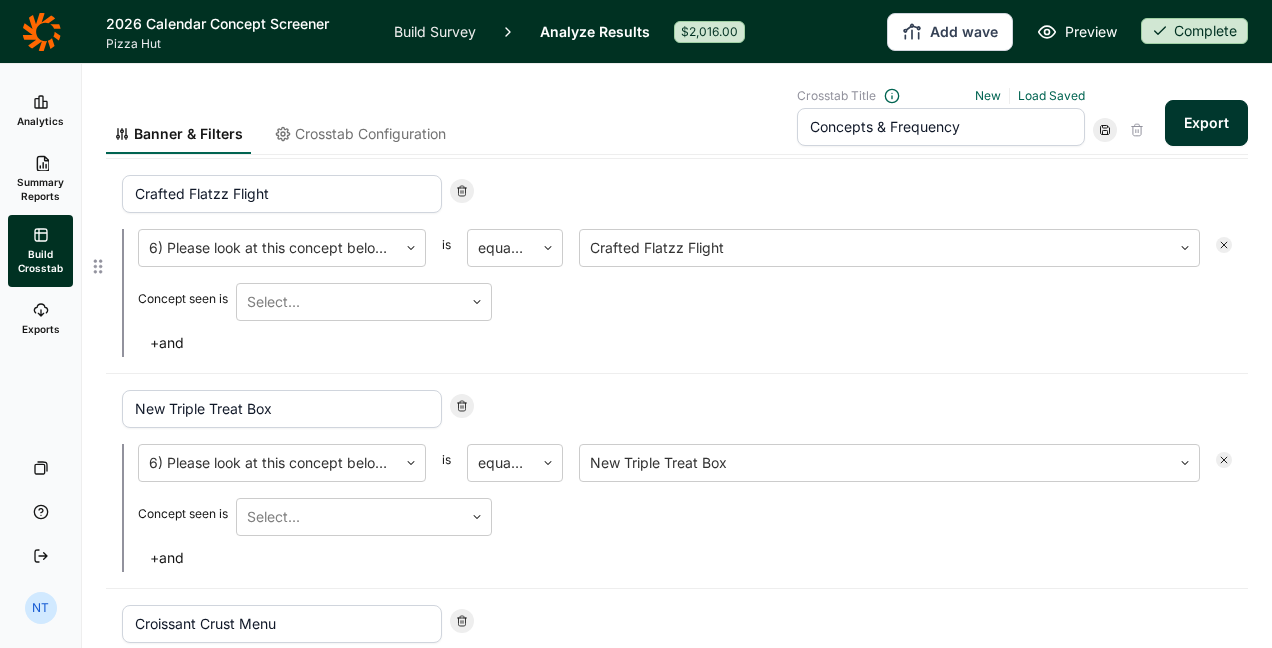 scroll, scrollTop: 194, scrollLeft: 0, axis: vertical 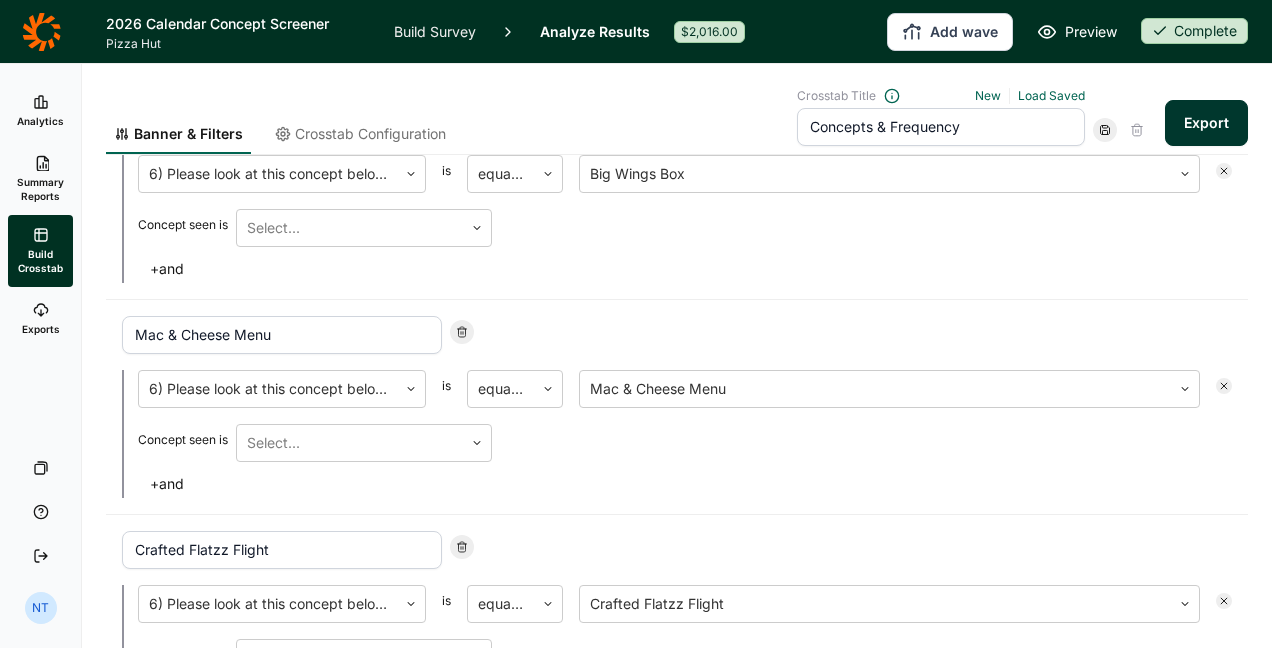 click on "Crosstab Configuration" at bounding box center [360, 139] 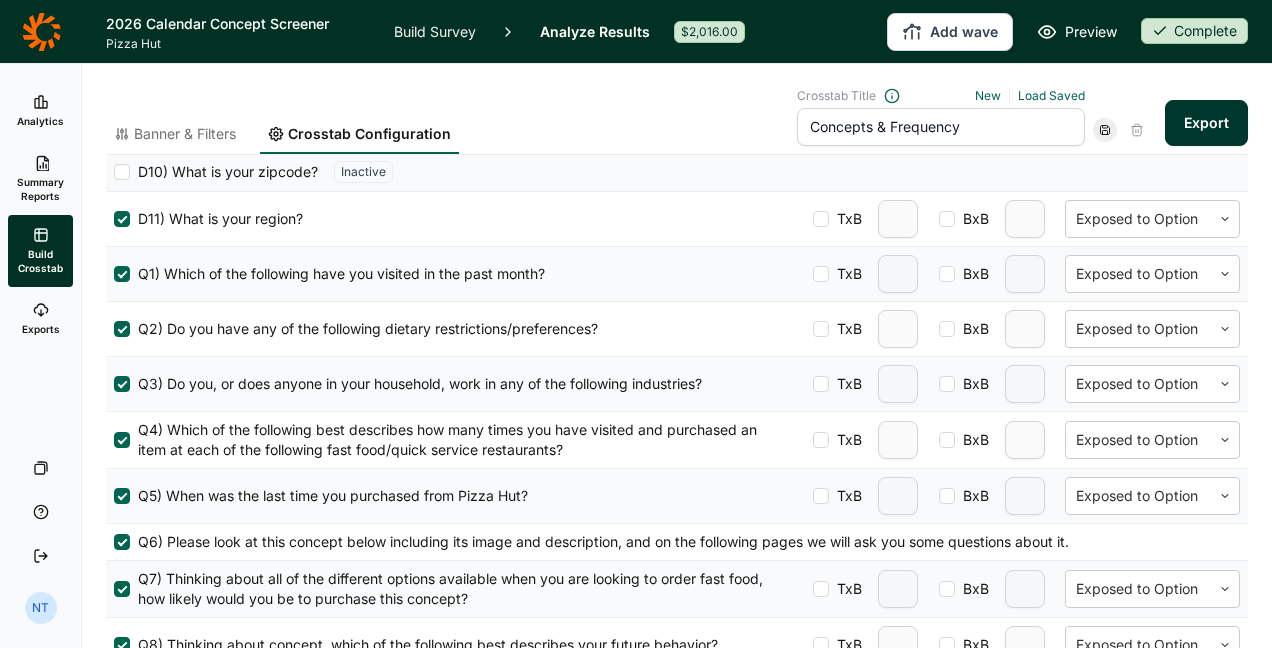 scroll, scrollTop: 900, scrollLeft: 0, axis: vertical 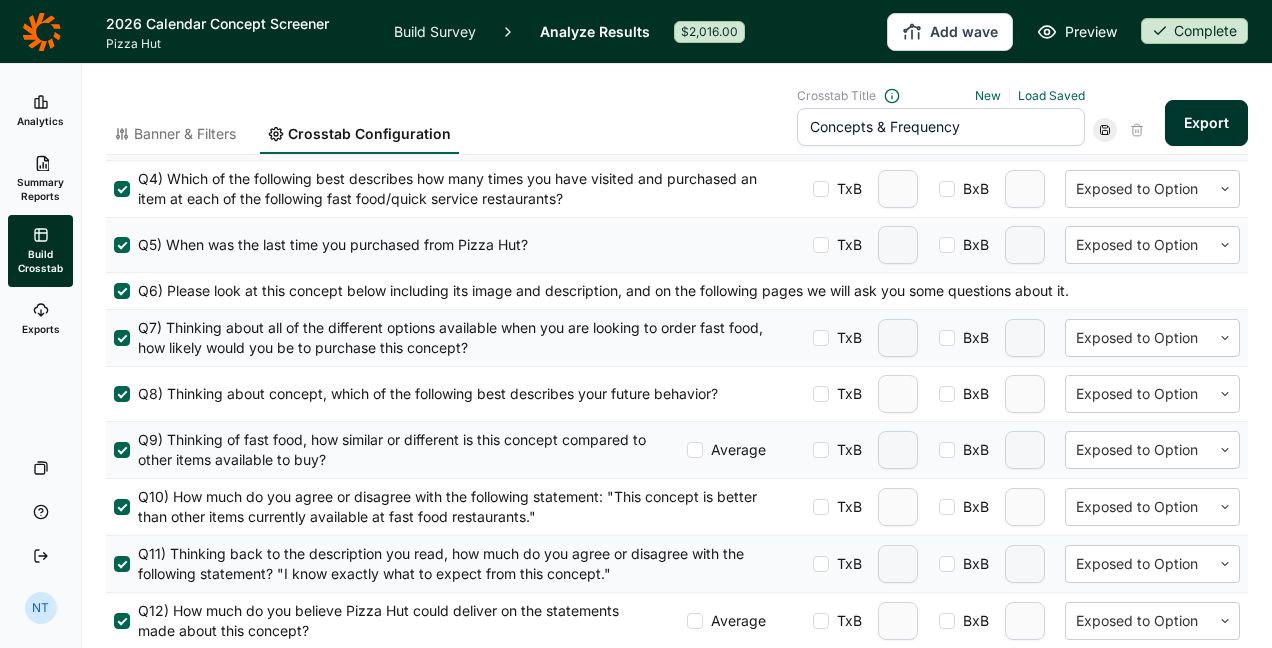 click at bounding box center (821, 338) 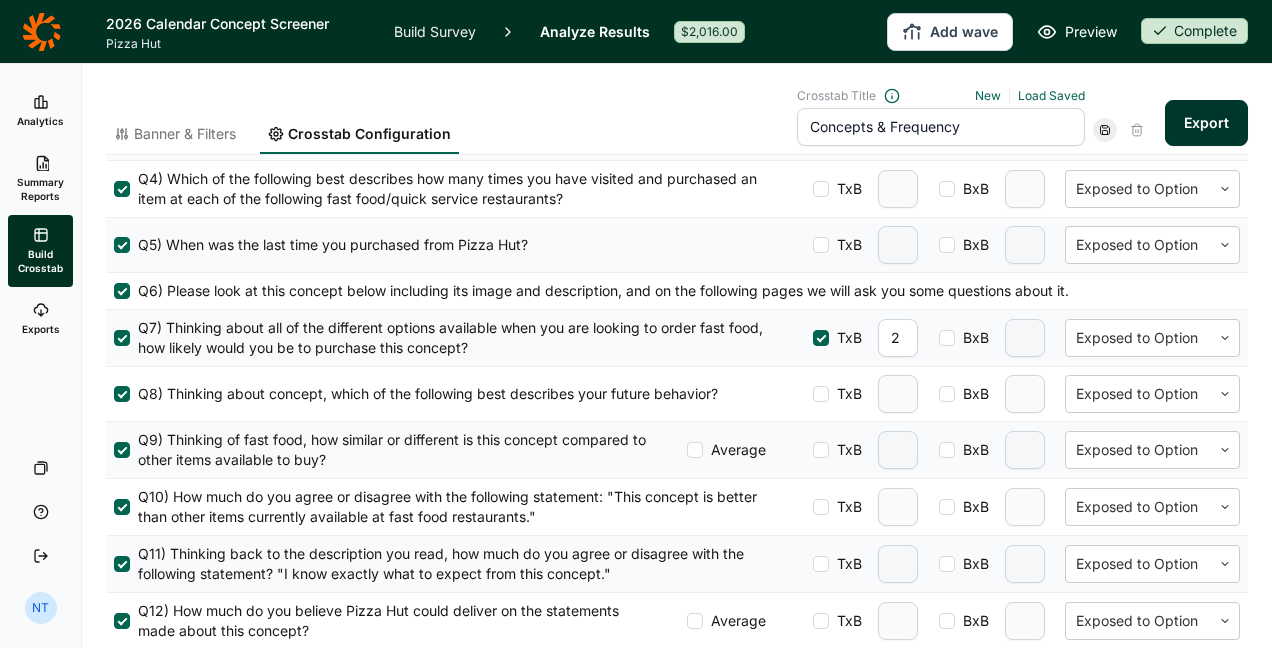 click at bounding box center [821, 394] 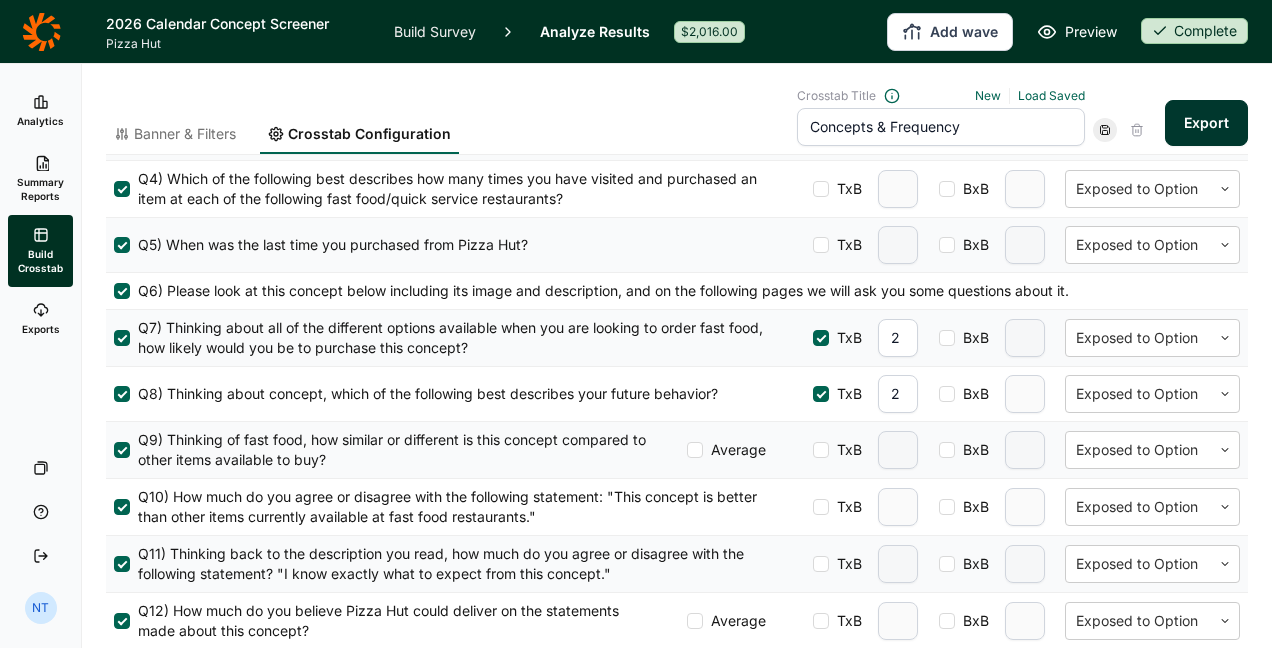 click at bounding box center (821, 450) 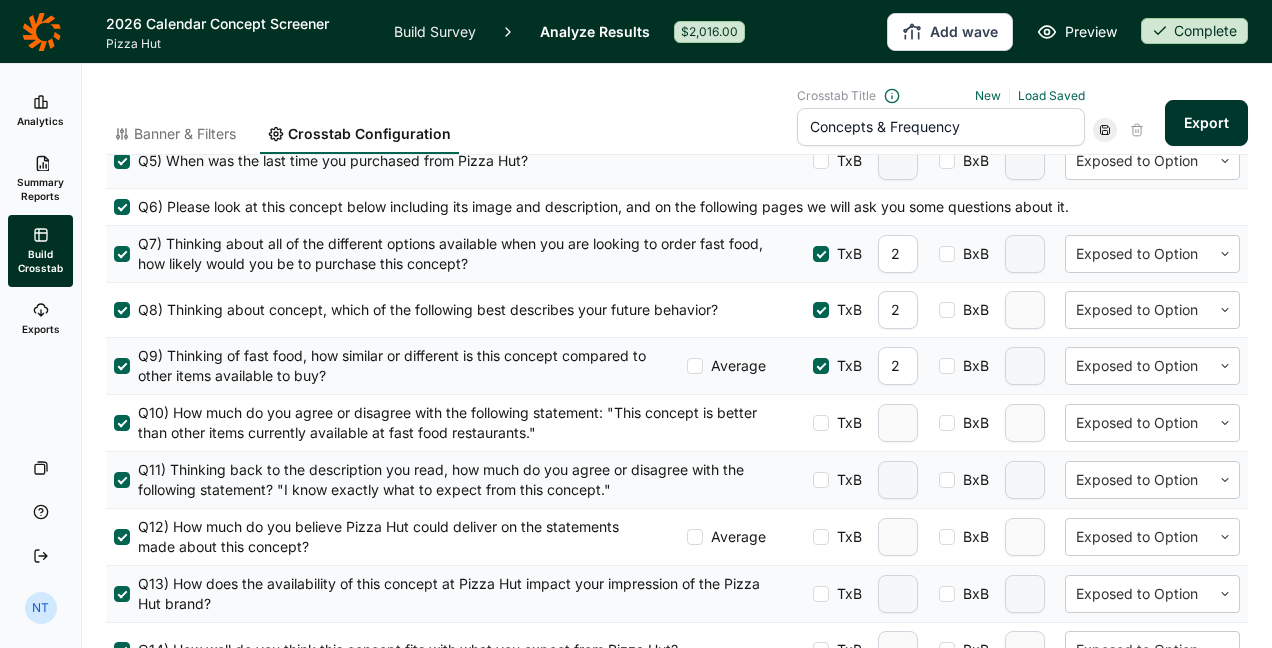 scroll, scrollTop: 900, scrollLeft: 0, axis: vertical 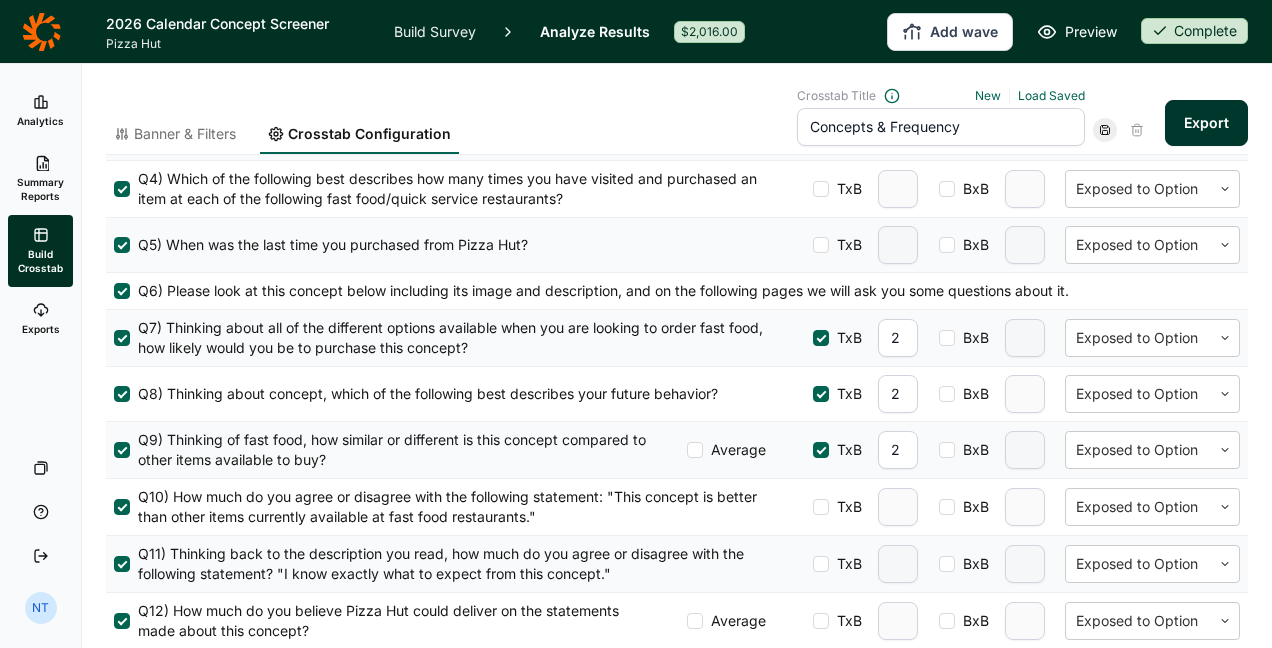 click on "BxB" at bounding box center [964, 338] 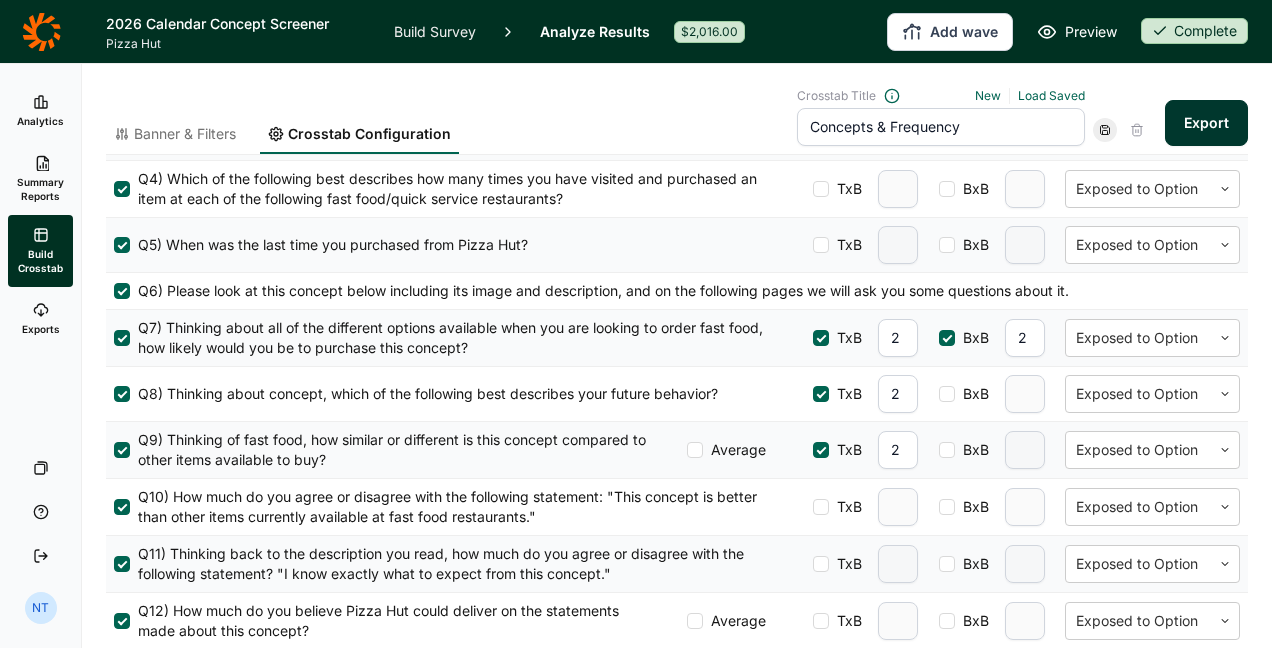 click at bounding box center (947, 394) 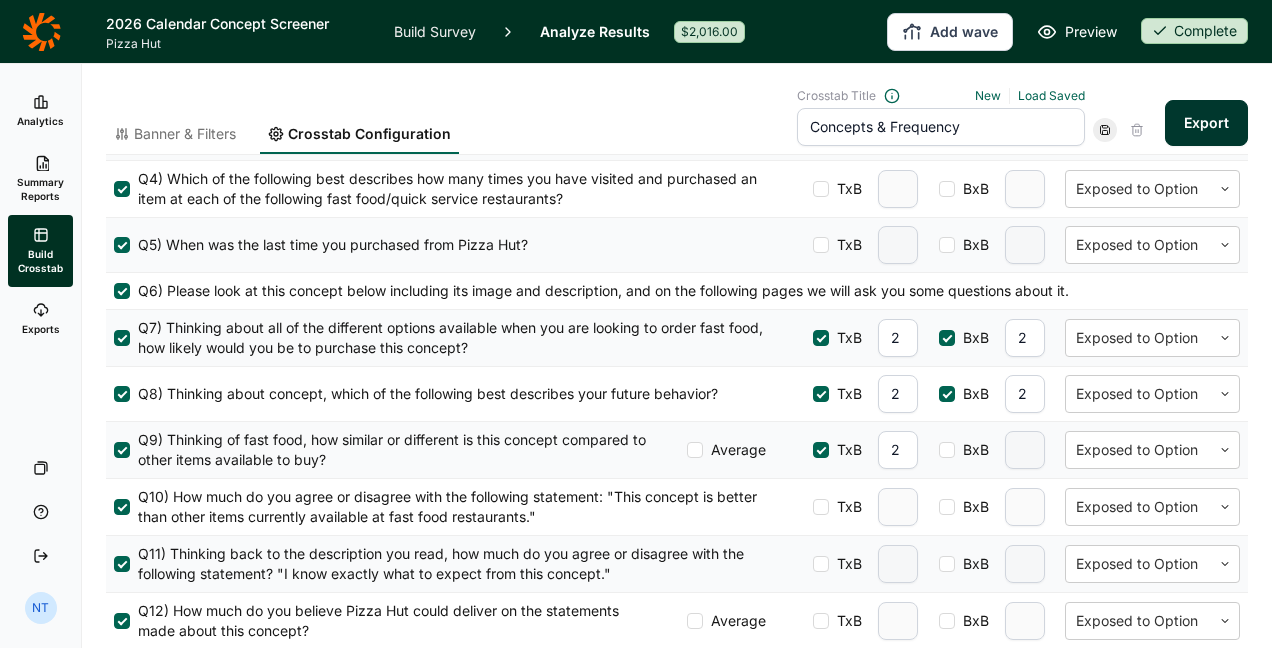 click at bounding box center (947, 450) 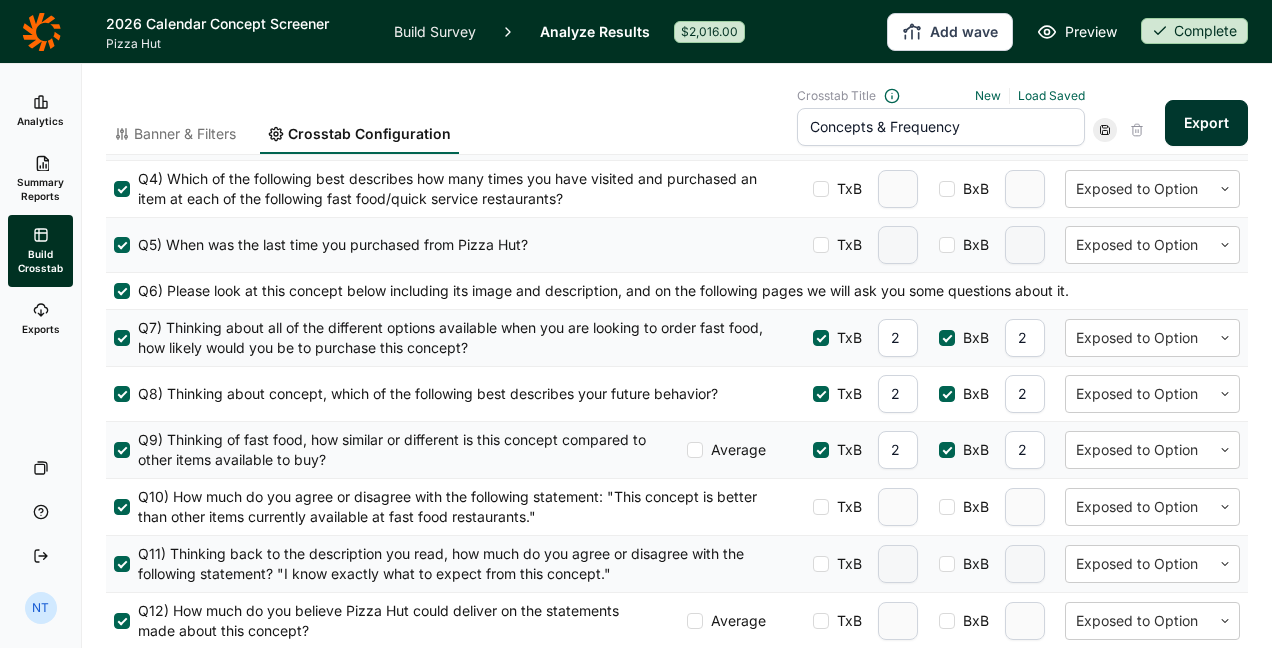 click on "TxB" at bounding box center [845, 507] 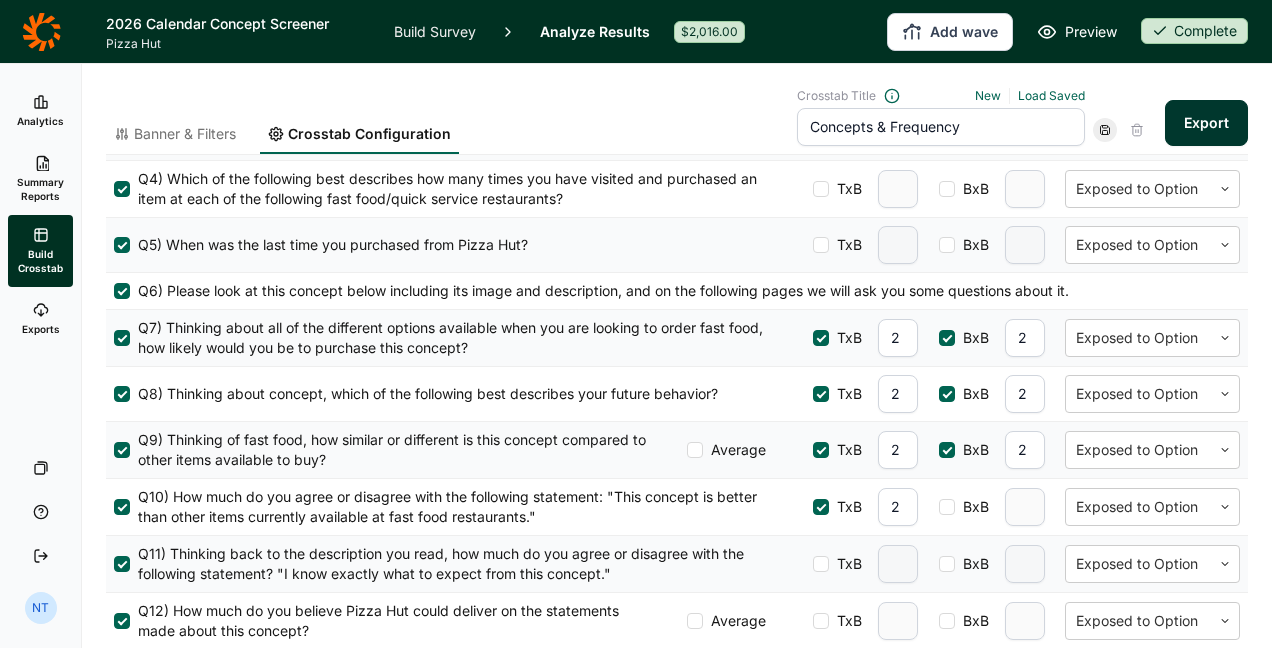 click on "BxB" at bounding box center [972, 507] 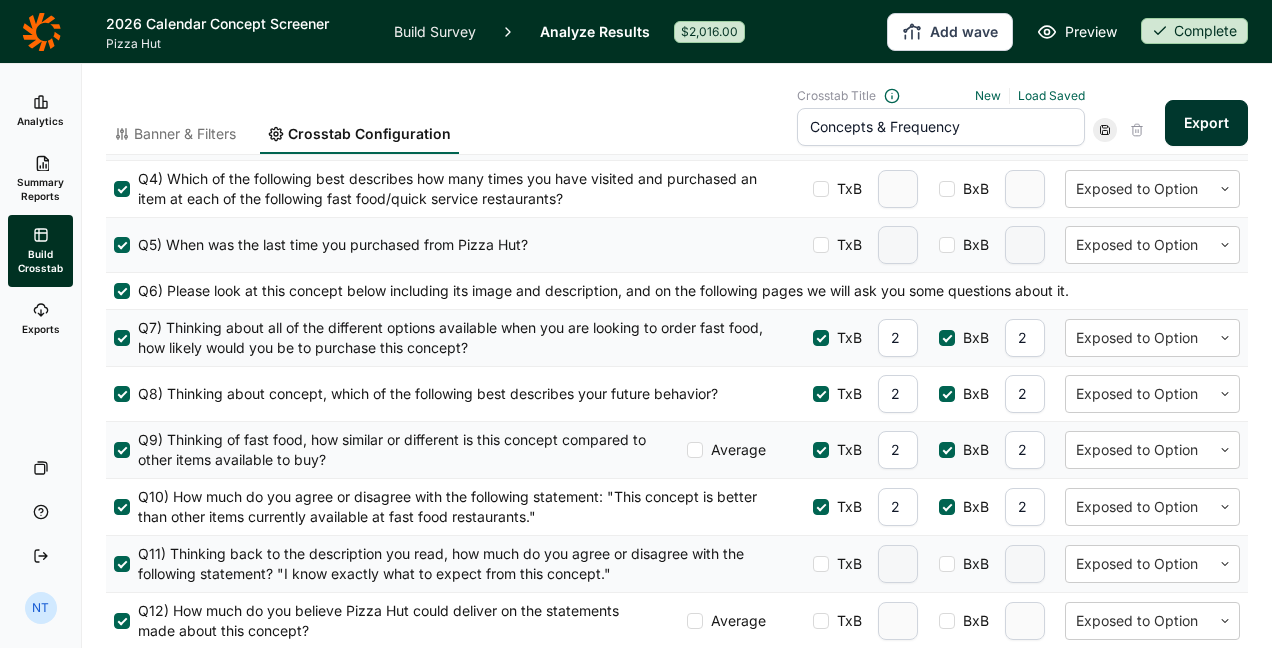 click on "TxB" at bounding box center [845, 564] 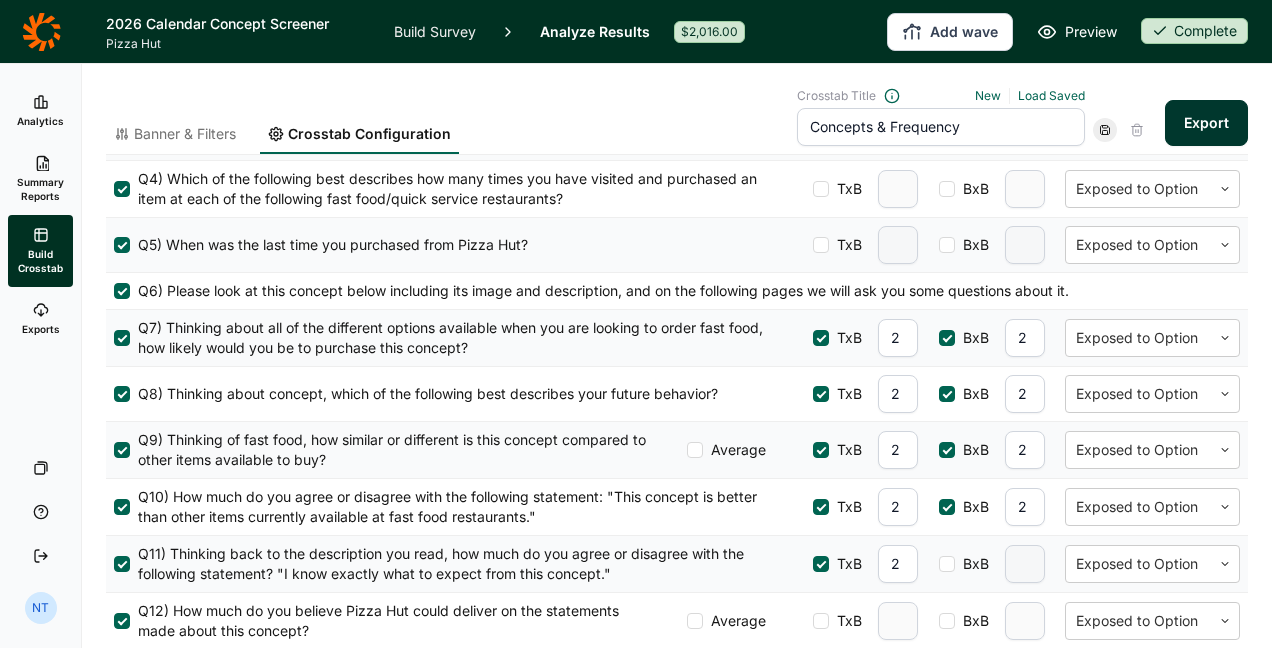 click on "BxB" at bounding box center (972, 564) 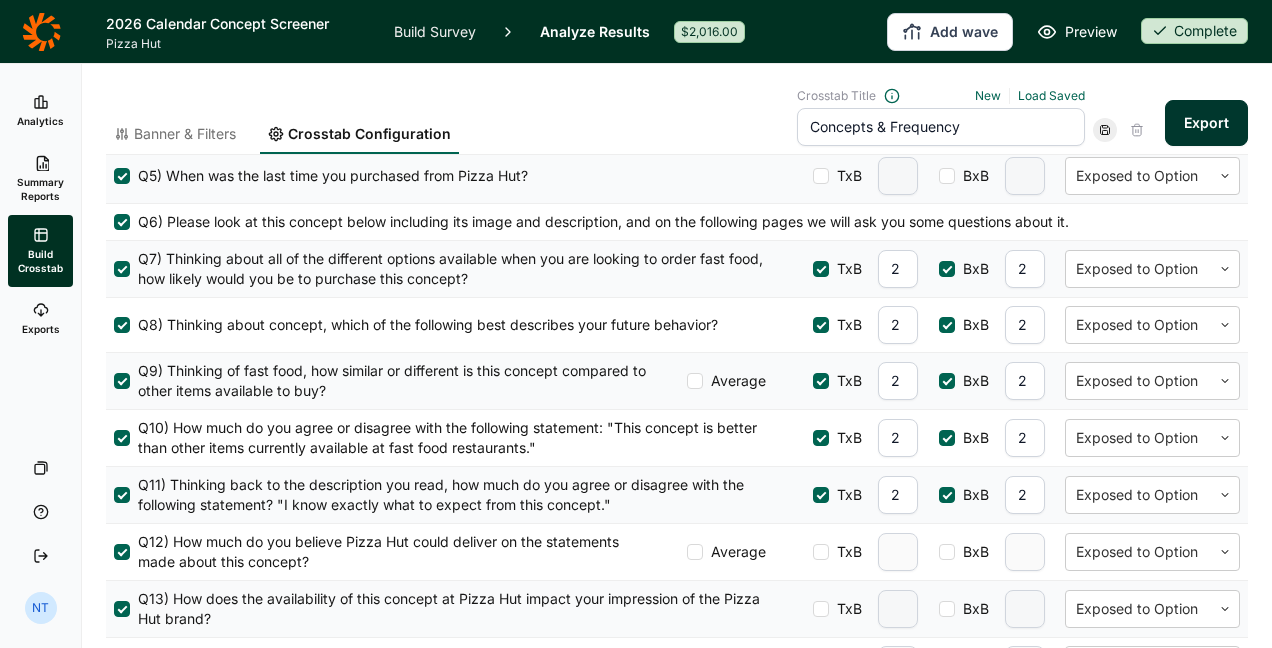 scroll, scrollTop: 1000, scrollLeft: 0, axis: vertical 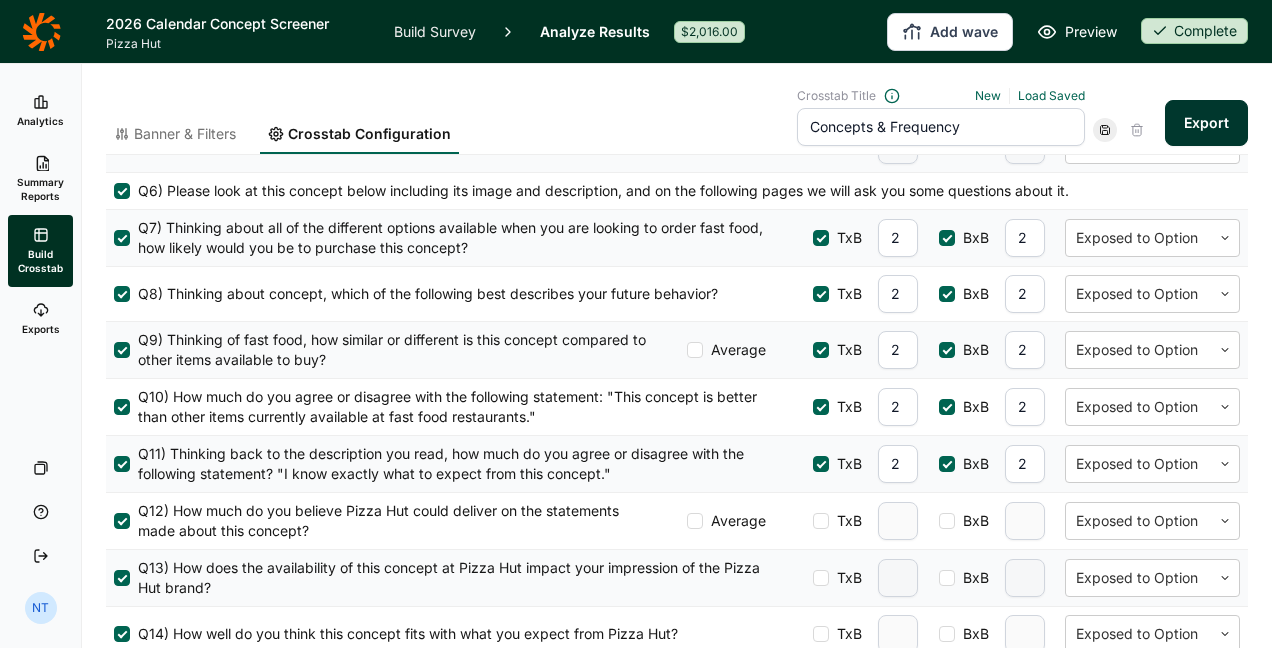 click on "TxB" at bounding box center [845, 521] 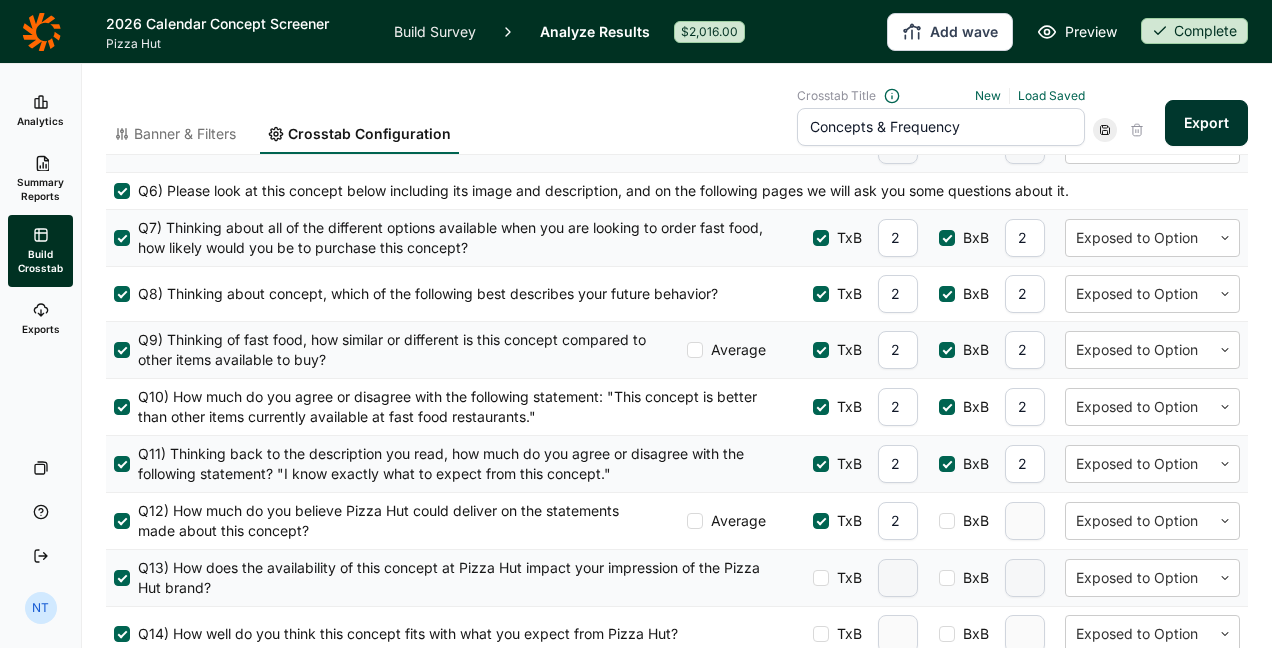 click at bounding box center (947, 521) 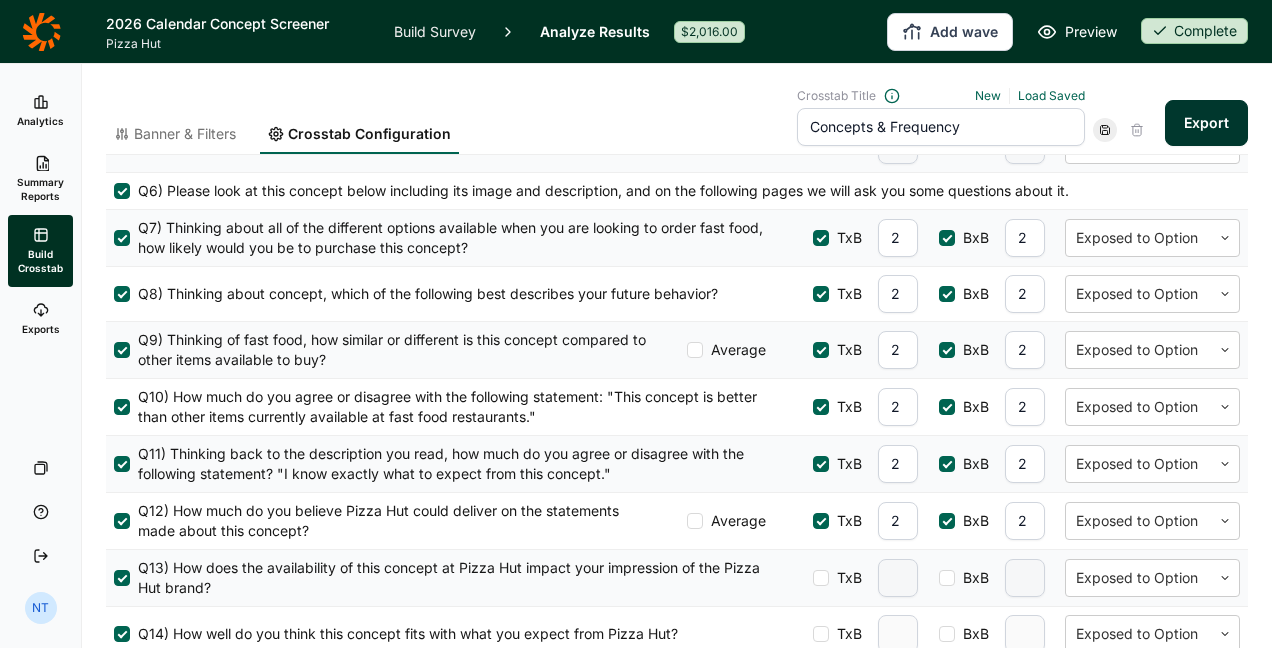 click on "TxB" at bounding box center (845, 578) 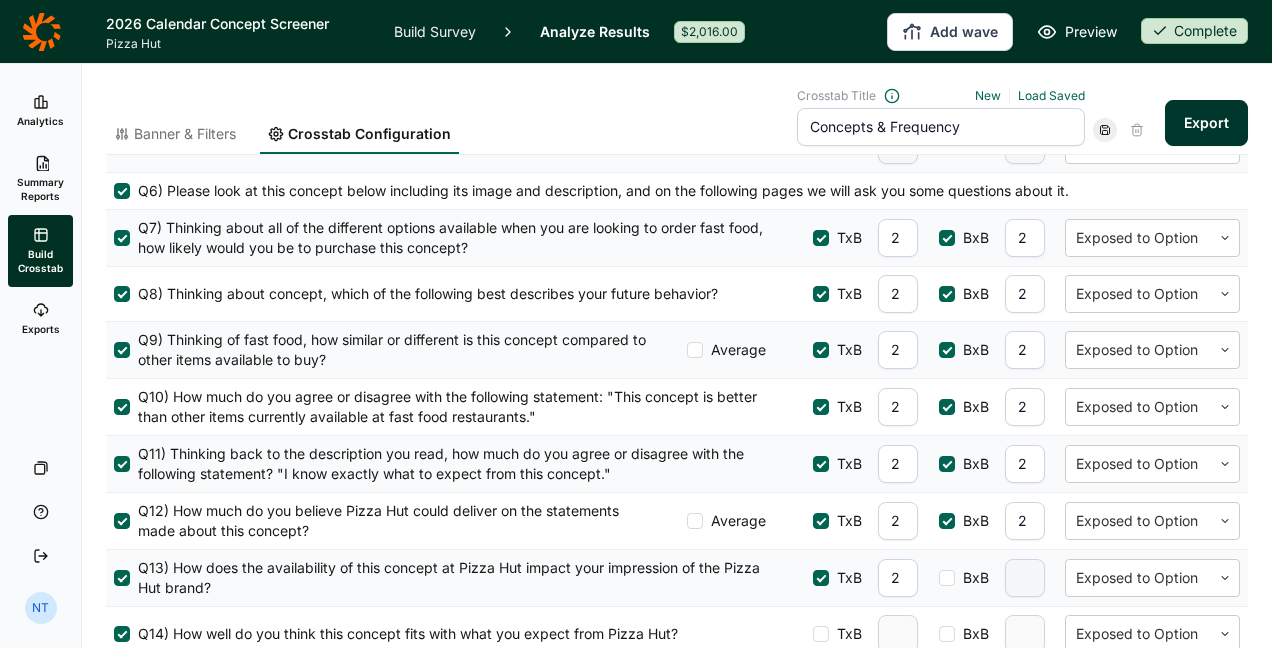 click on "BxB" at bounding box center (972, 578) 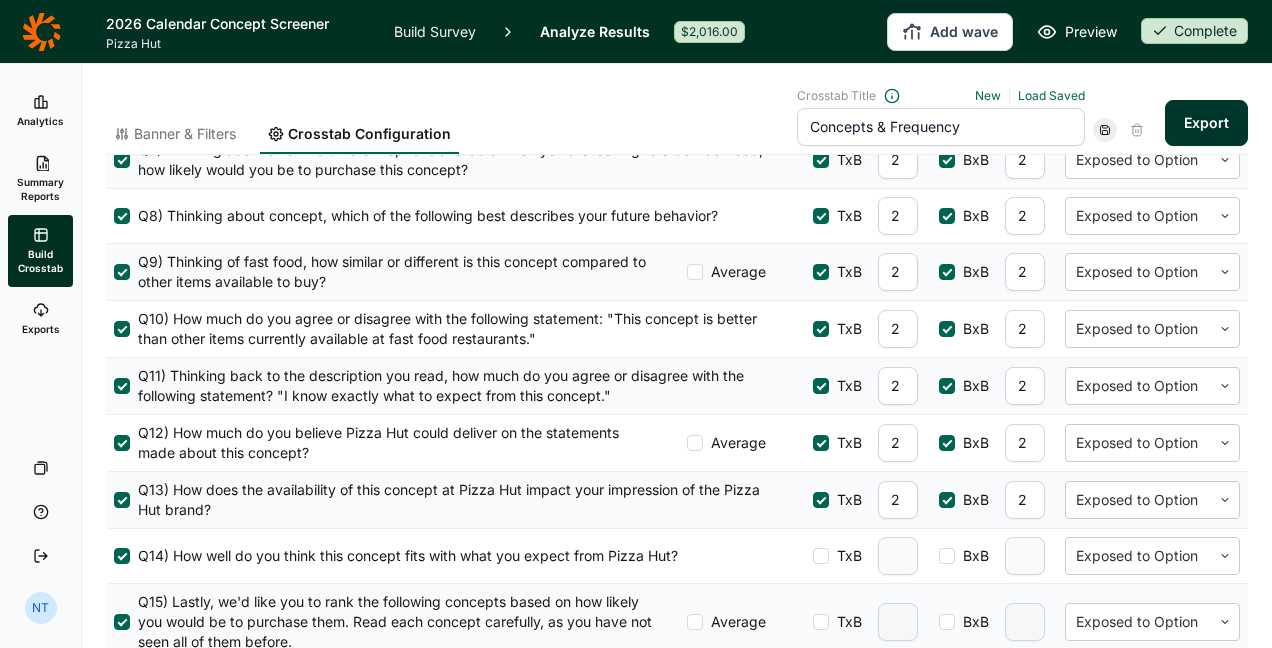 scroll, scrollTop: 1140, scrollLeft: 0, axis: vertical 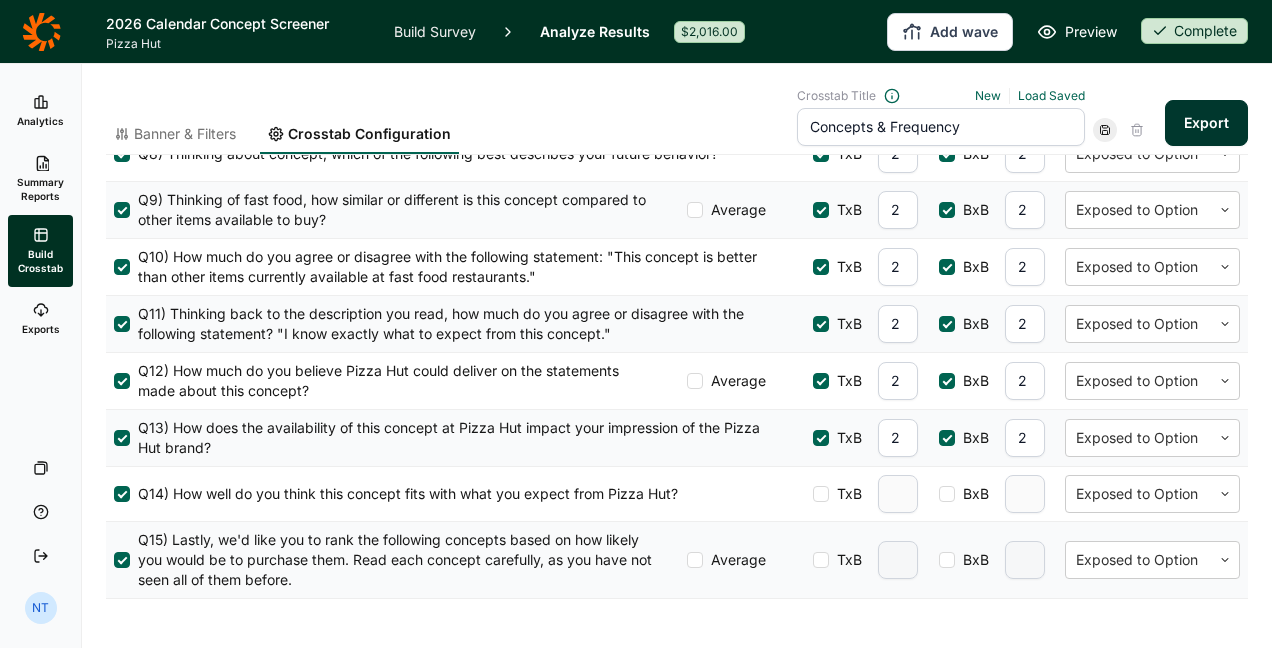 click on "TxB" at bounding box center (845, 494) 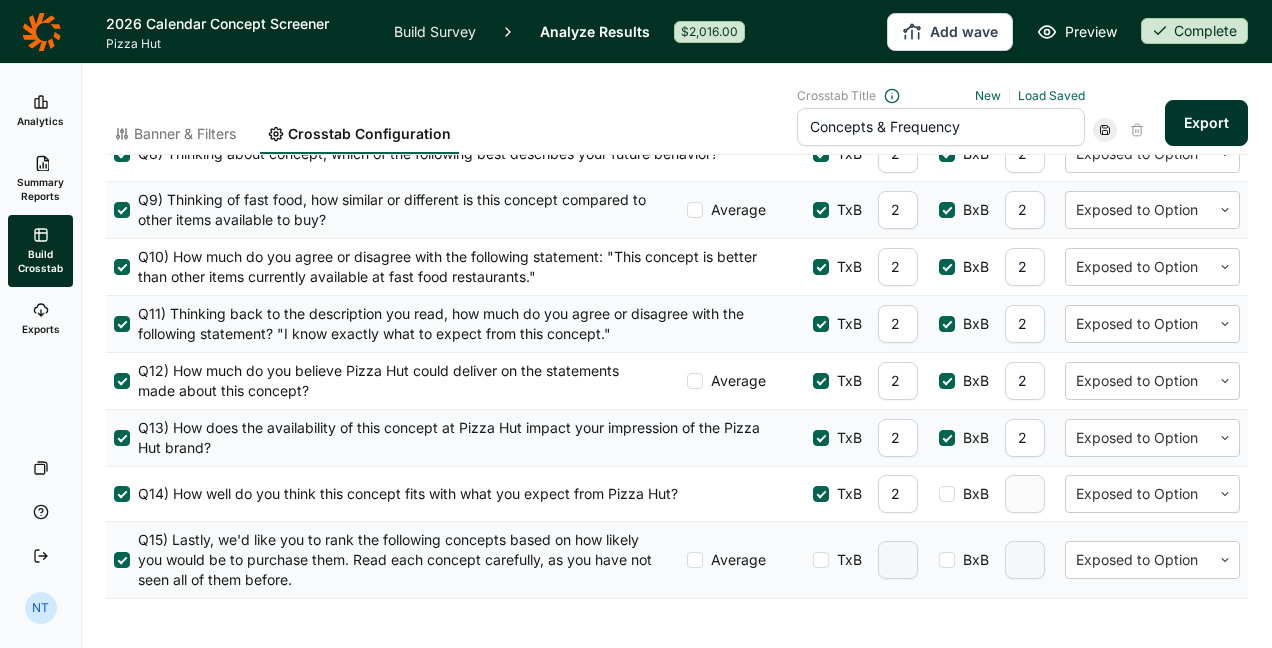 click on "BxB" at bounding box center [964, 494] 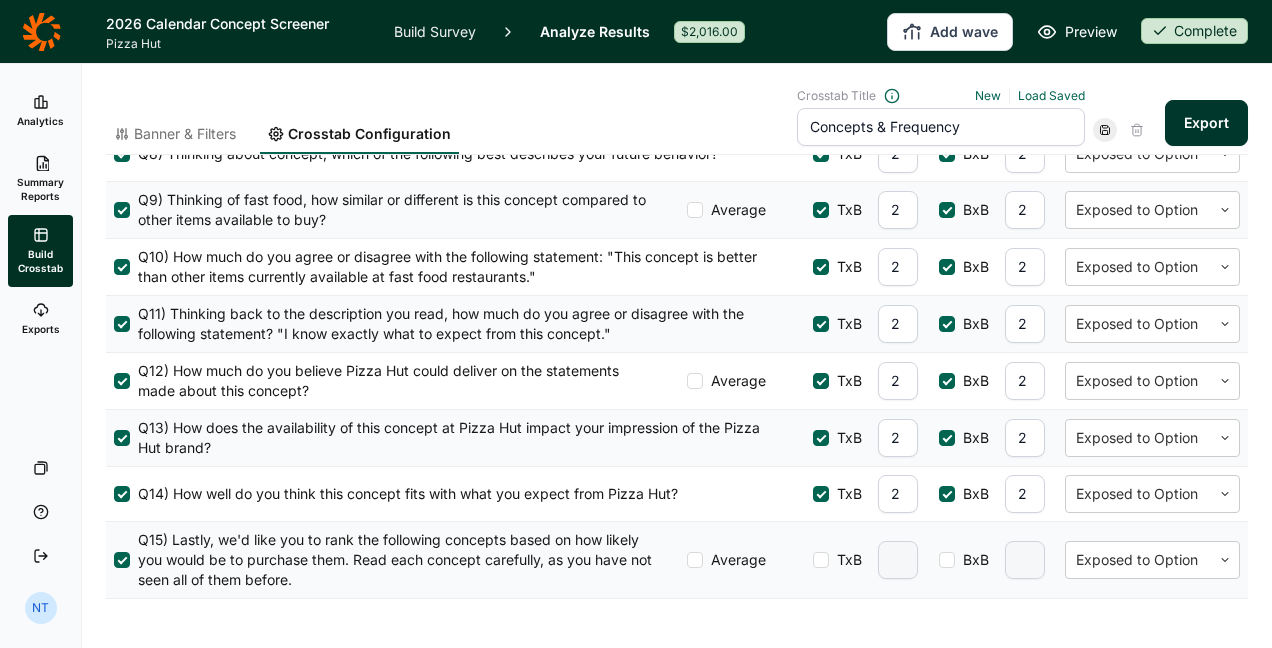 click on "Average" at bounding box center (734, 560) 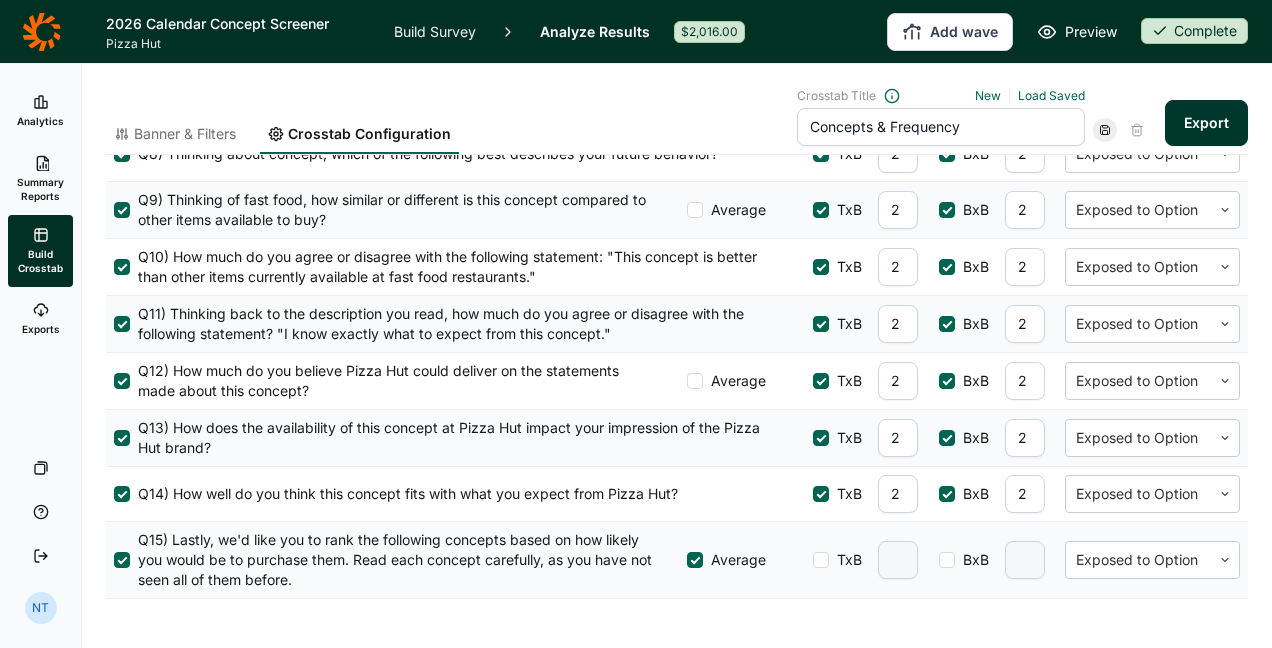 click at bounding box center (821, 560) 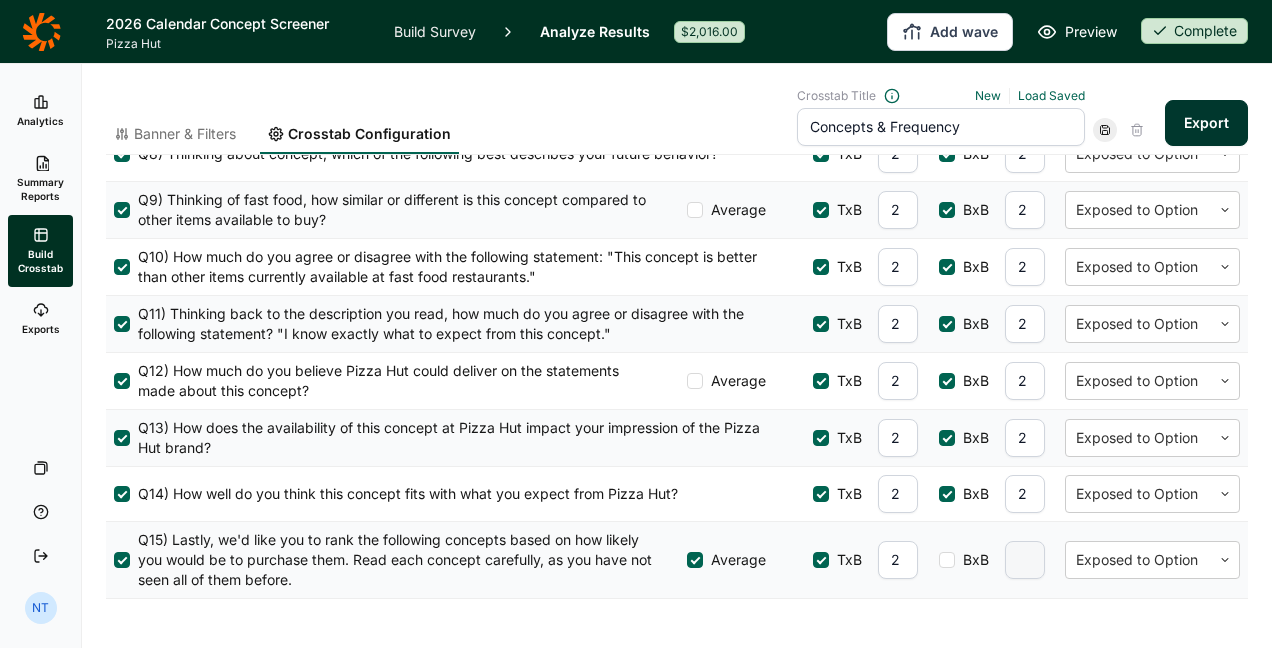 click on "BxB" at bounding box center (972, 560) 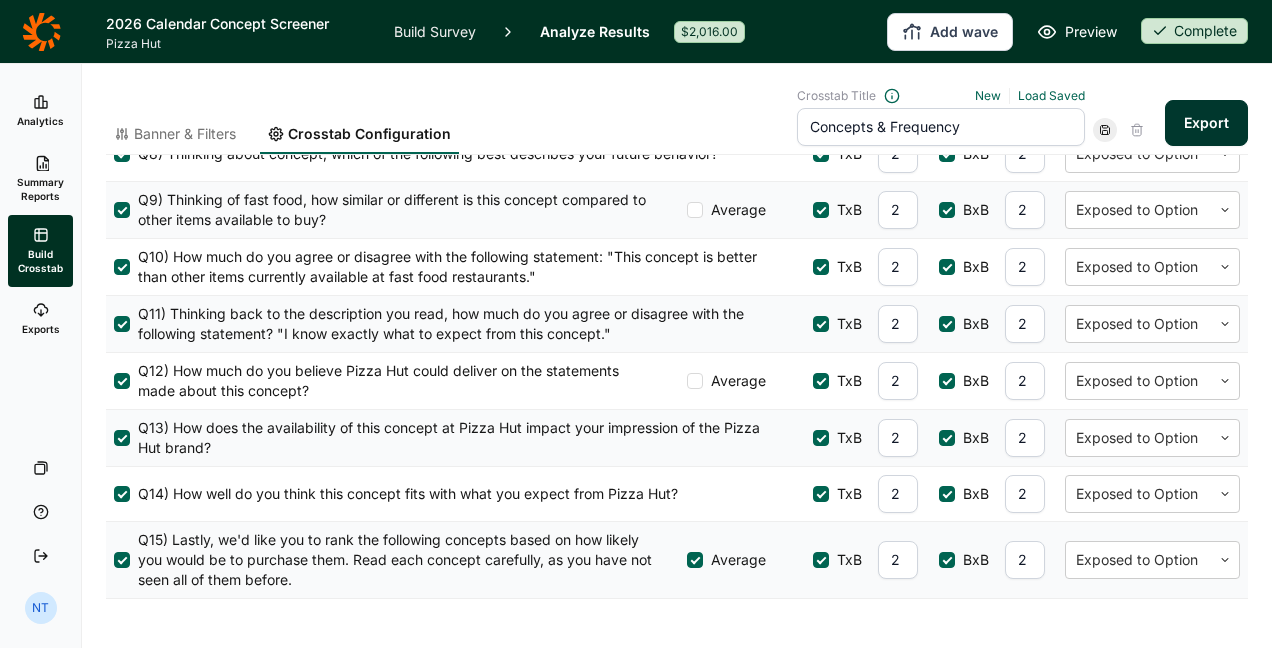 click on "Export" at bounding box center [1206, 123] 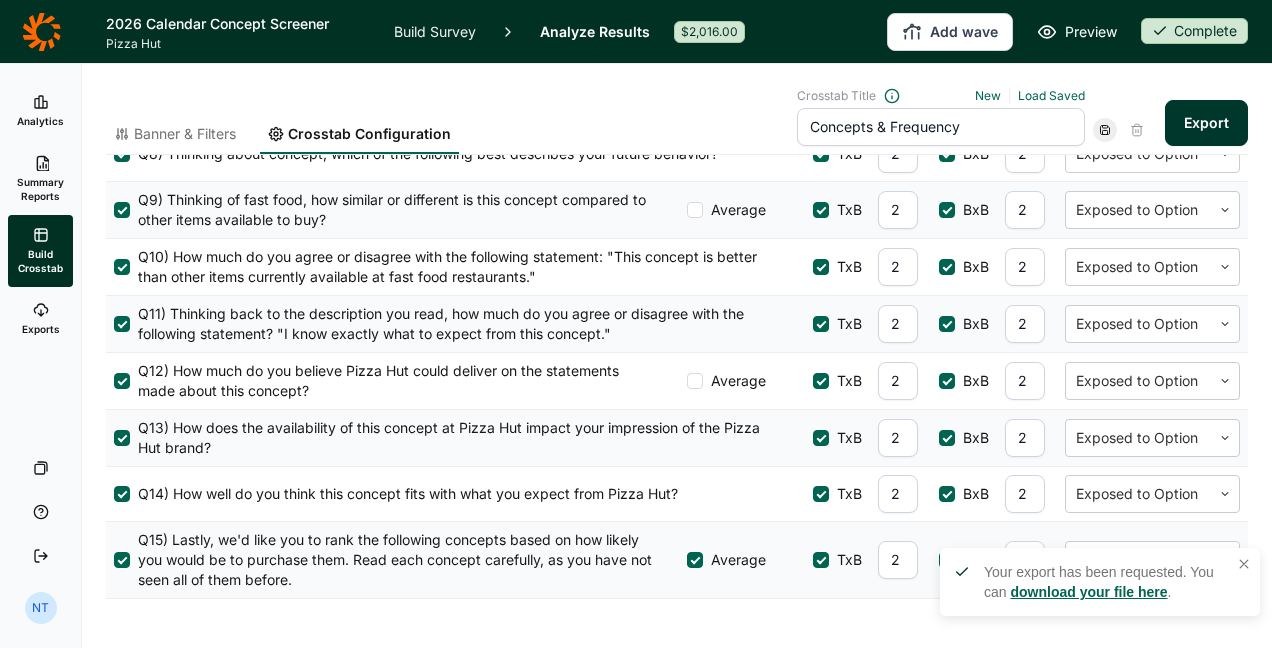 click on "download your file here" at bounding box center (1088, 592) 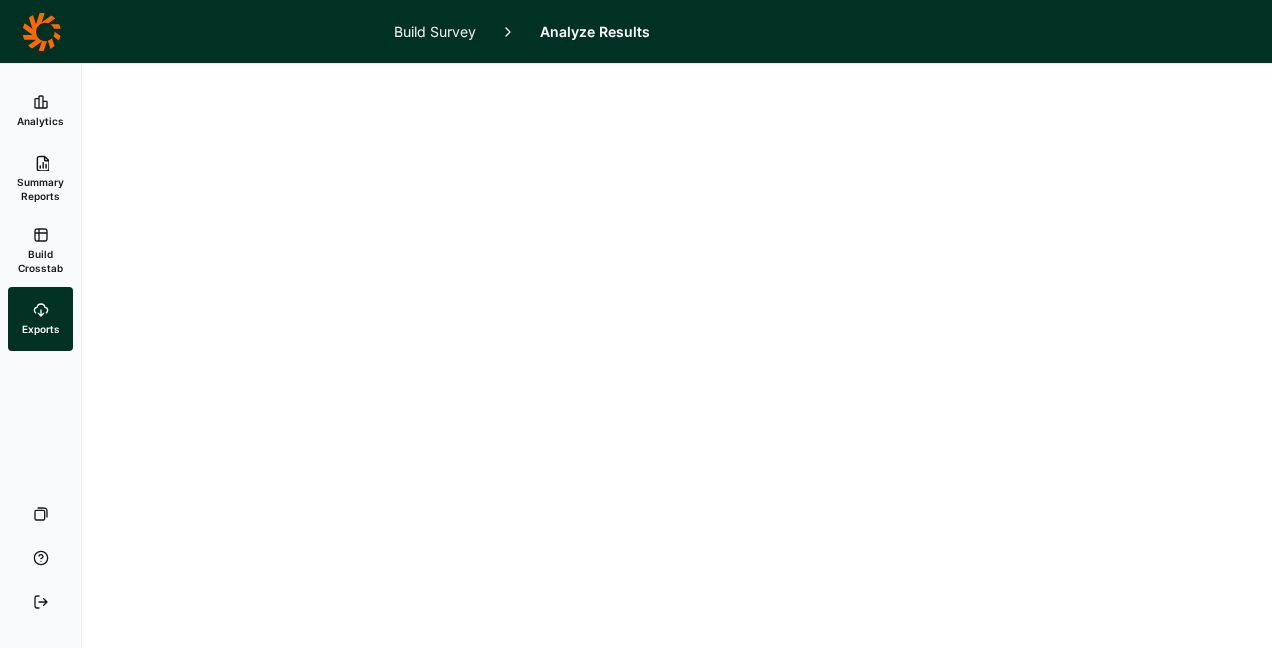 scroll, scrollTop: 0, scrollLeft: 0, axis: both 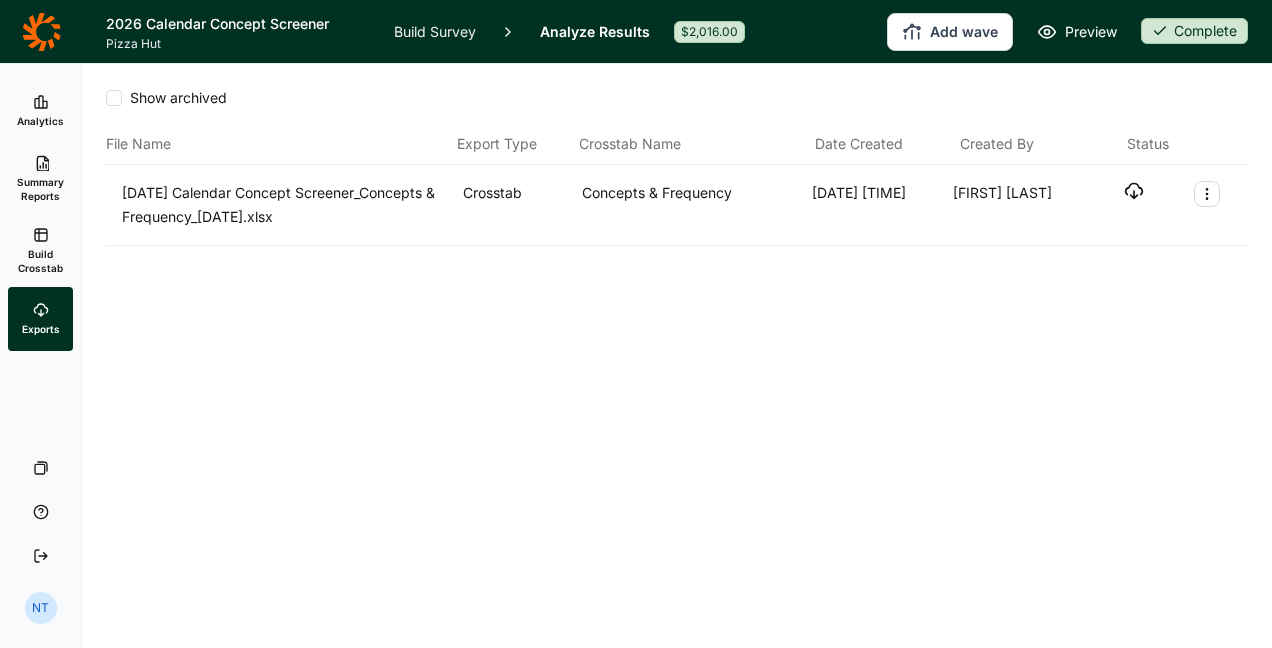 click 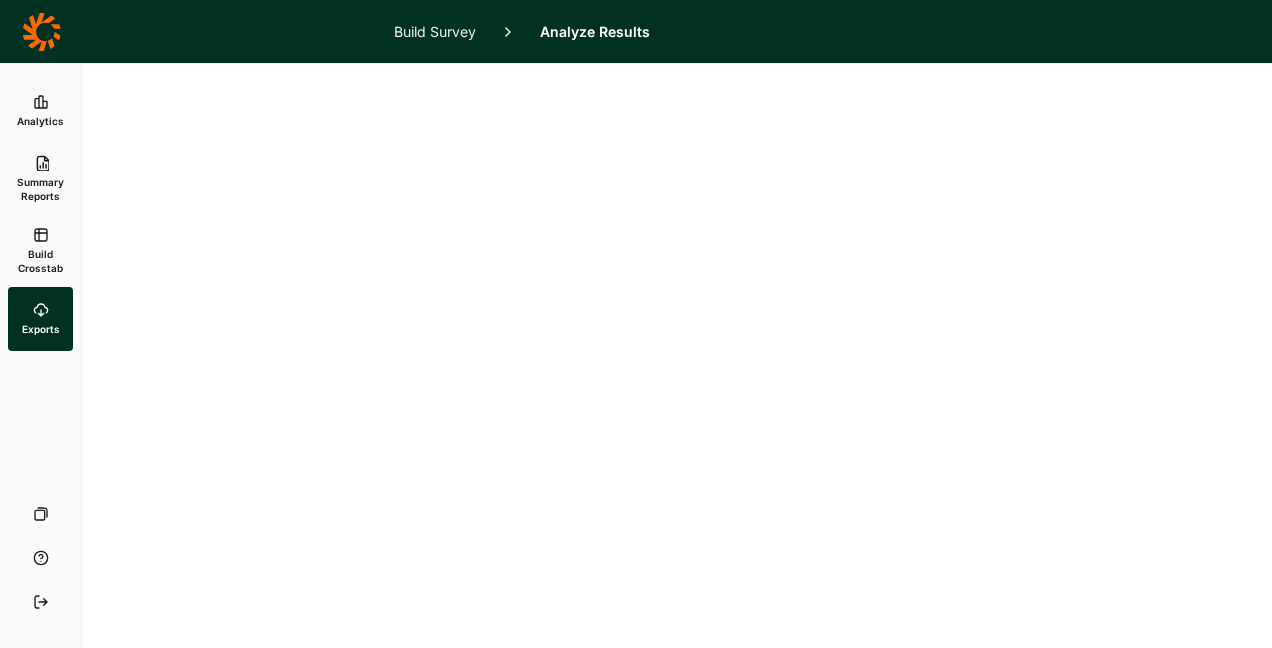 scroll, scrollTop: 0, scrollLeft: 0, axis: both 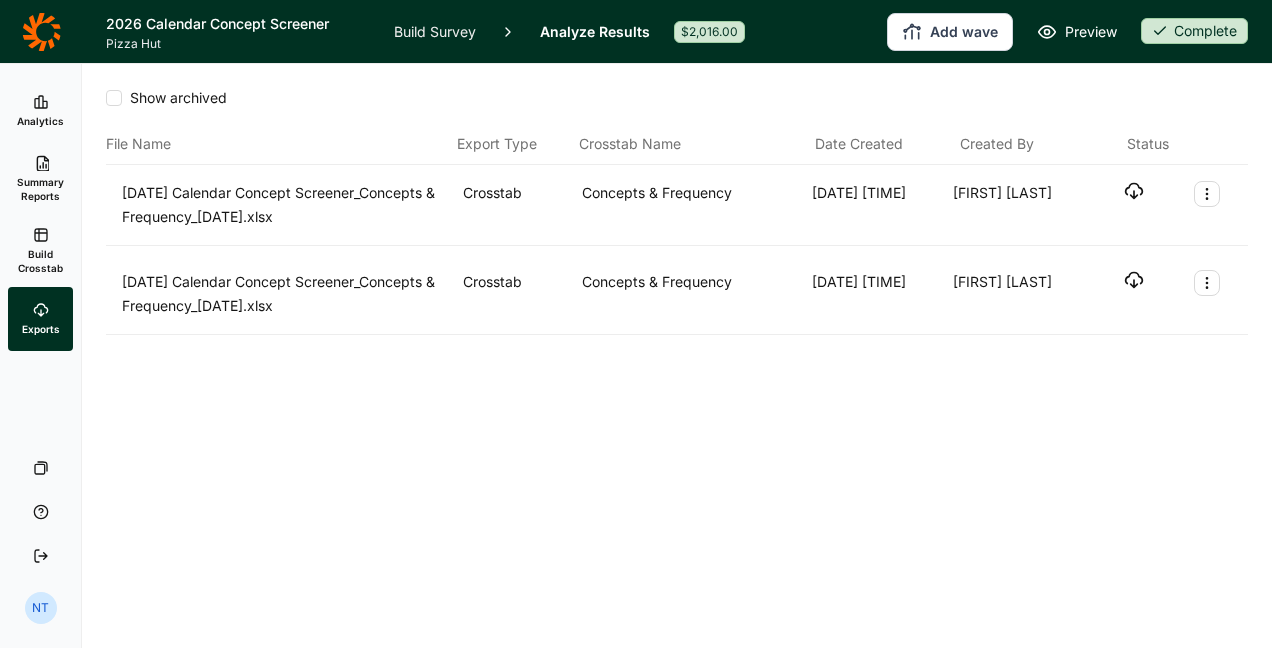 click 